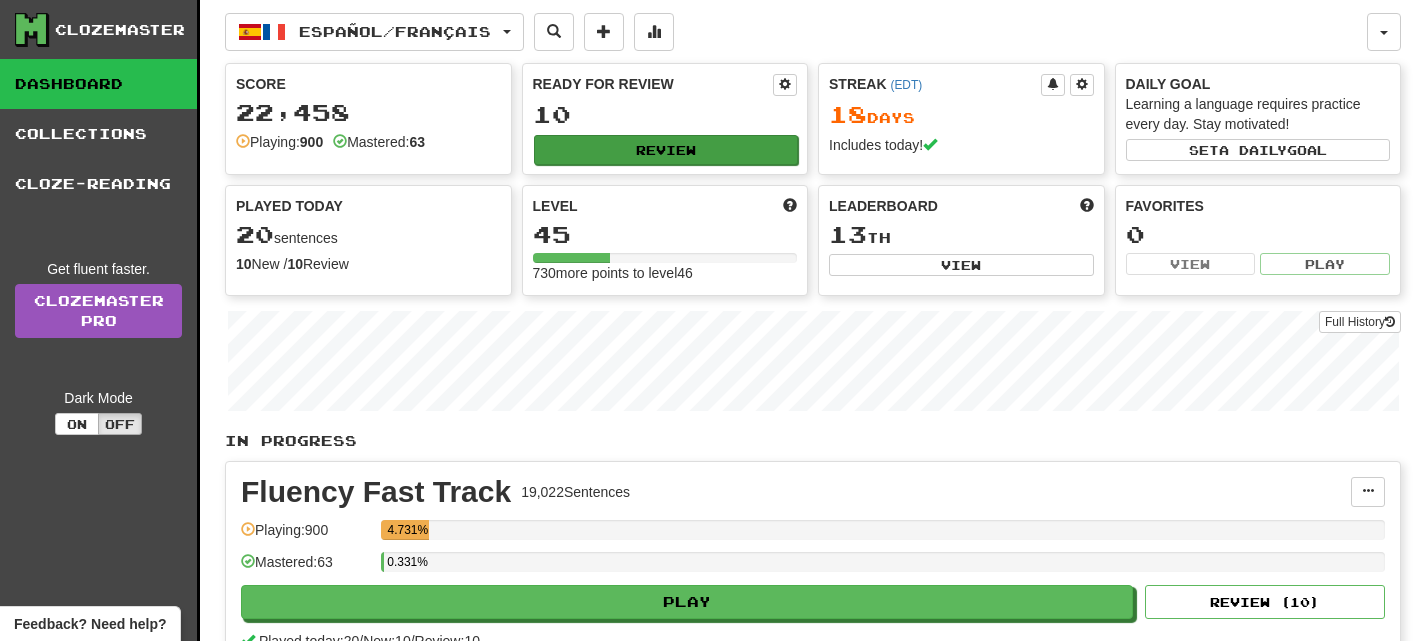 scroll, scrollTop: 0, scrollLeft: 0, axis: both 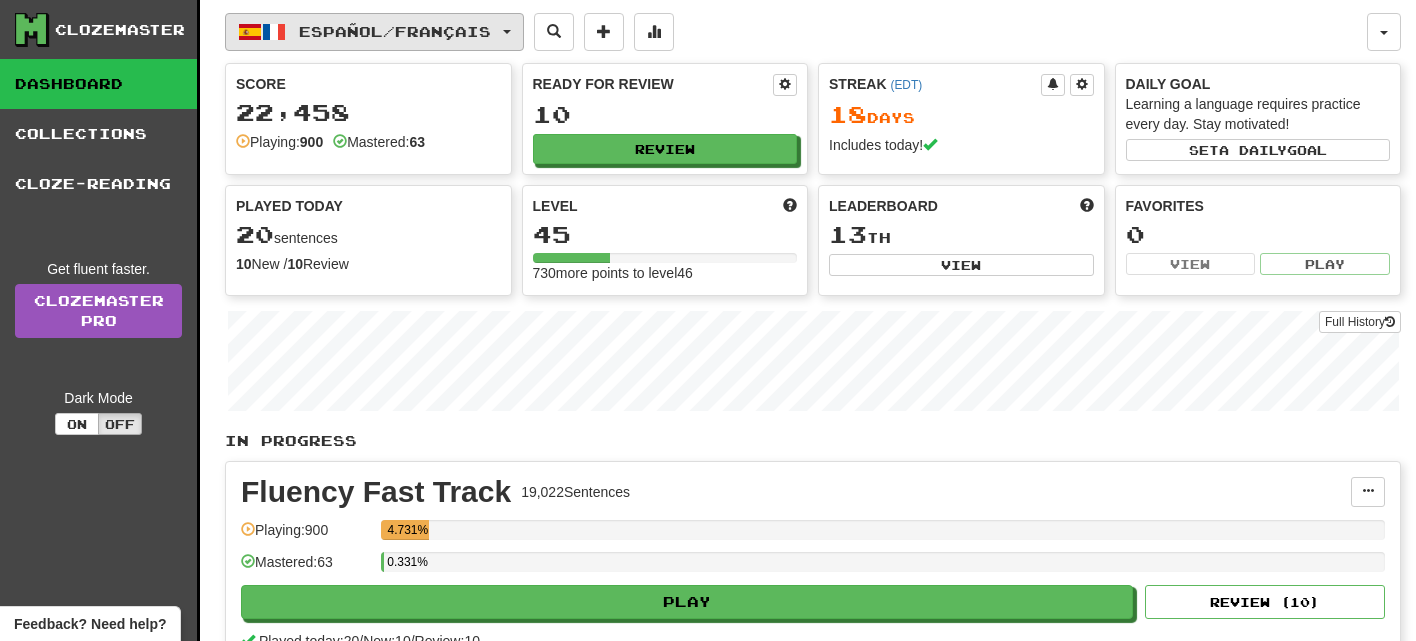 click on "Español  /  Français" at bounding box center [395, 31] 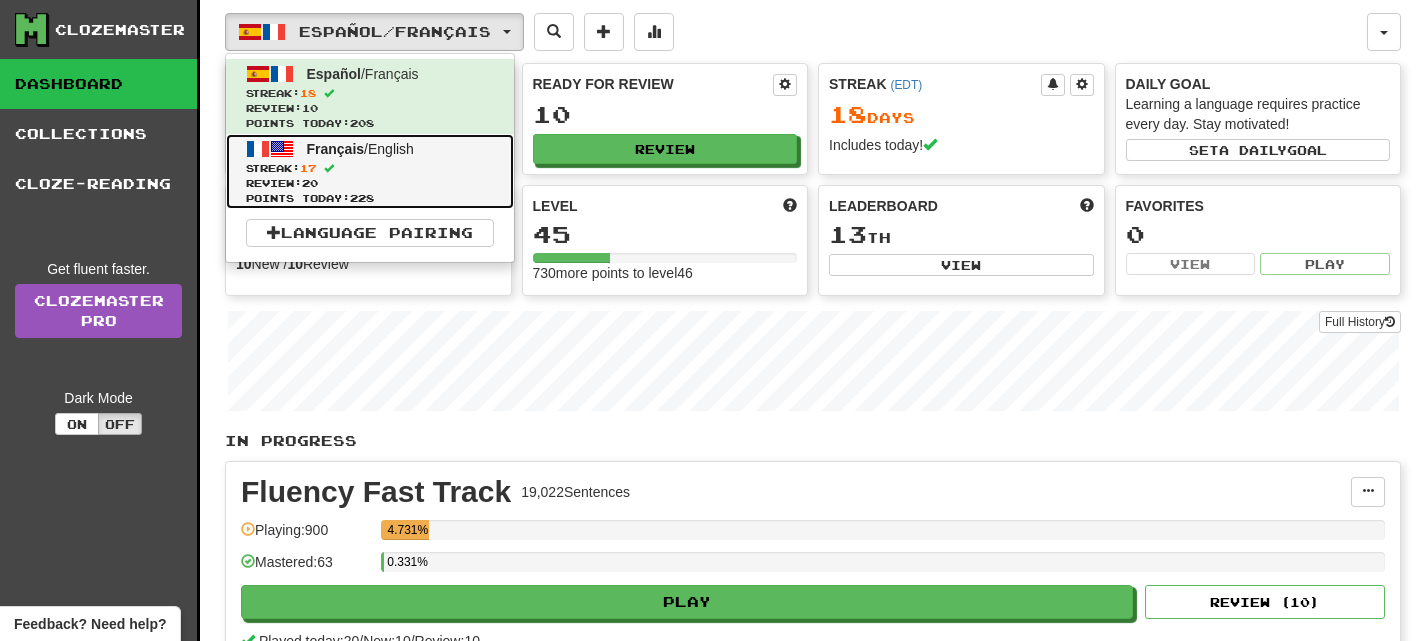 click on "Points today:  228" at bounding box center (370, 198) 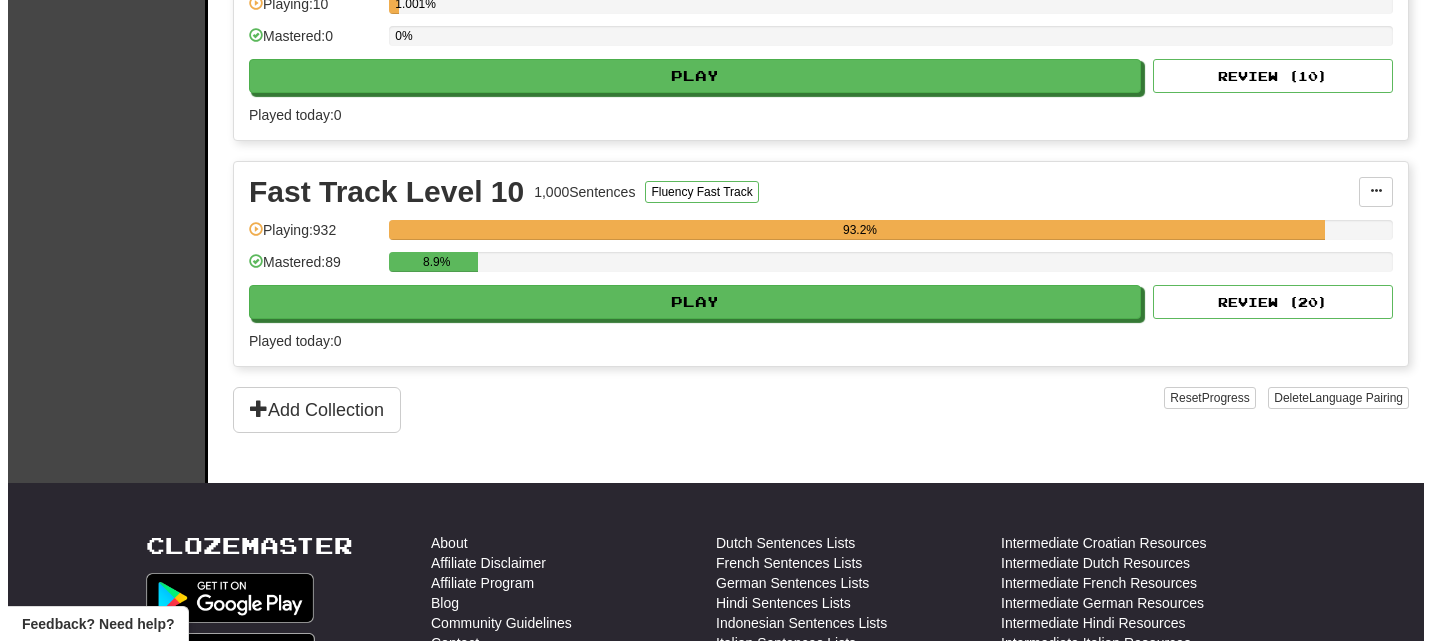 scroll, scrollTop: 541, scrollLeft: 0, axis: vertical 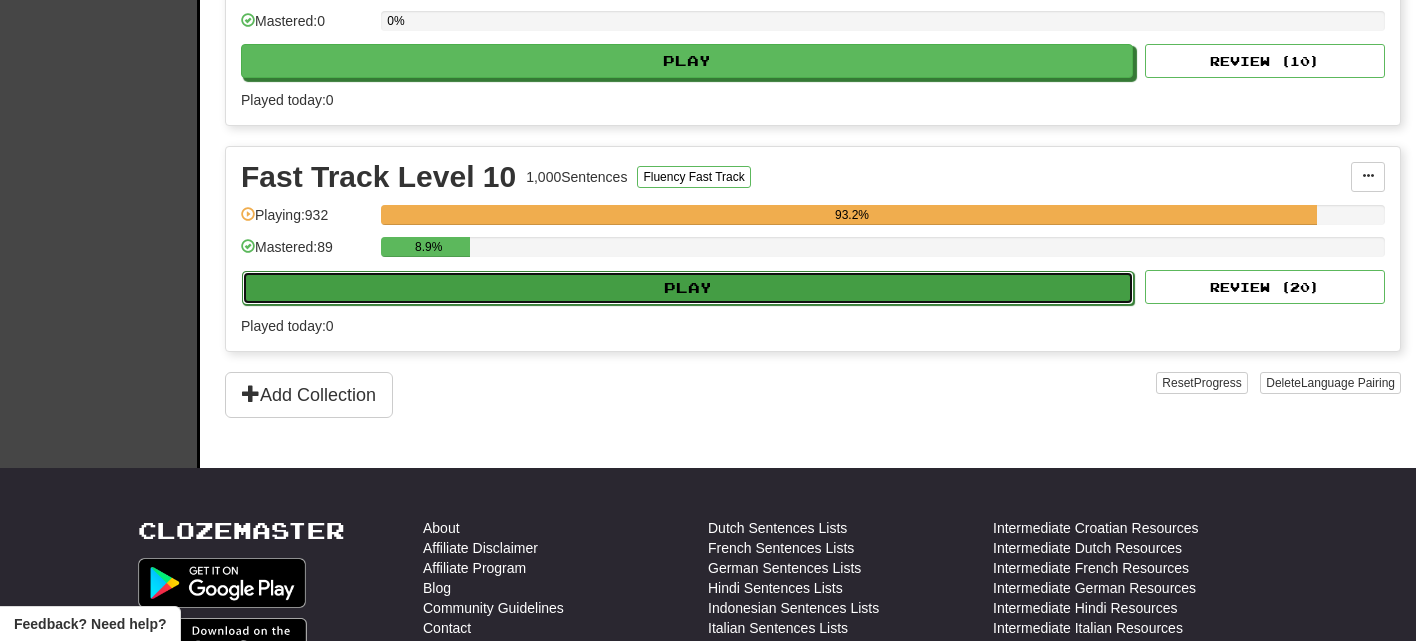 click on "Play" at bounding box center [688, 288] 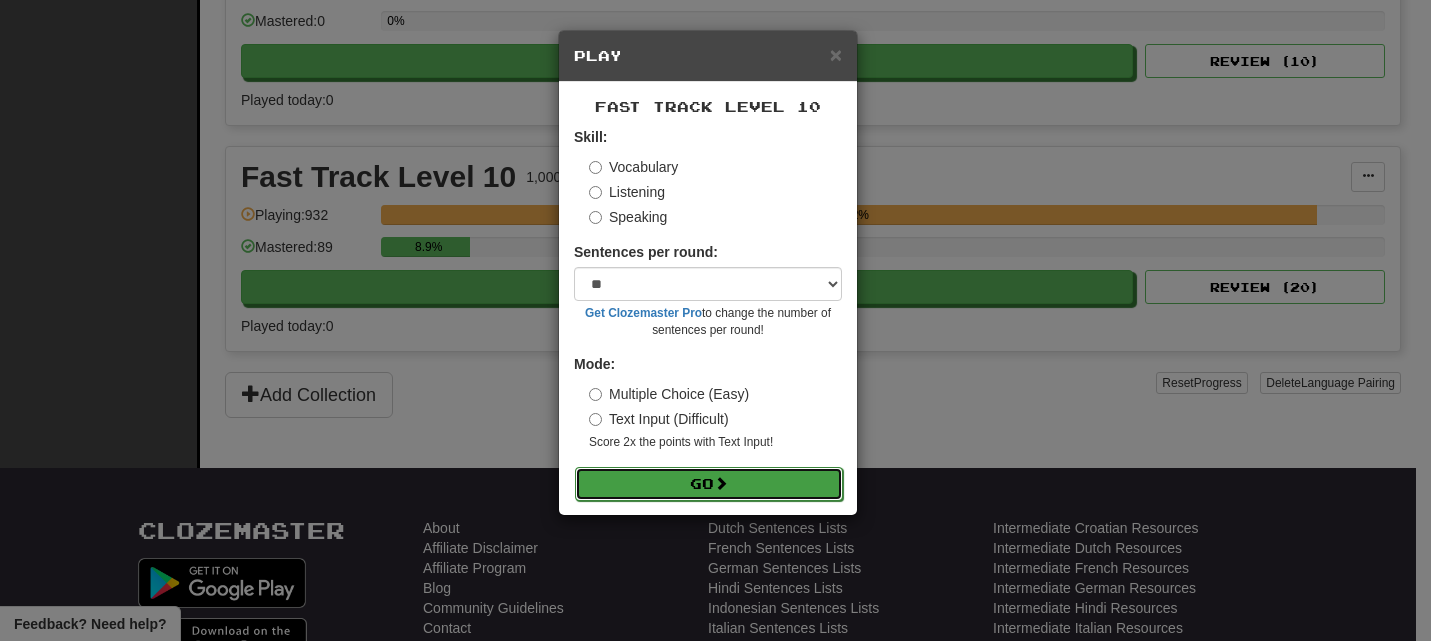 click on "Go" at bounding box center (709, 484) 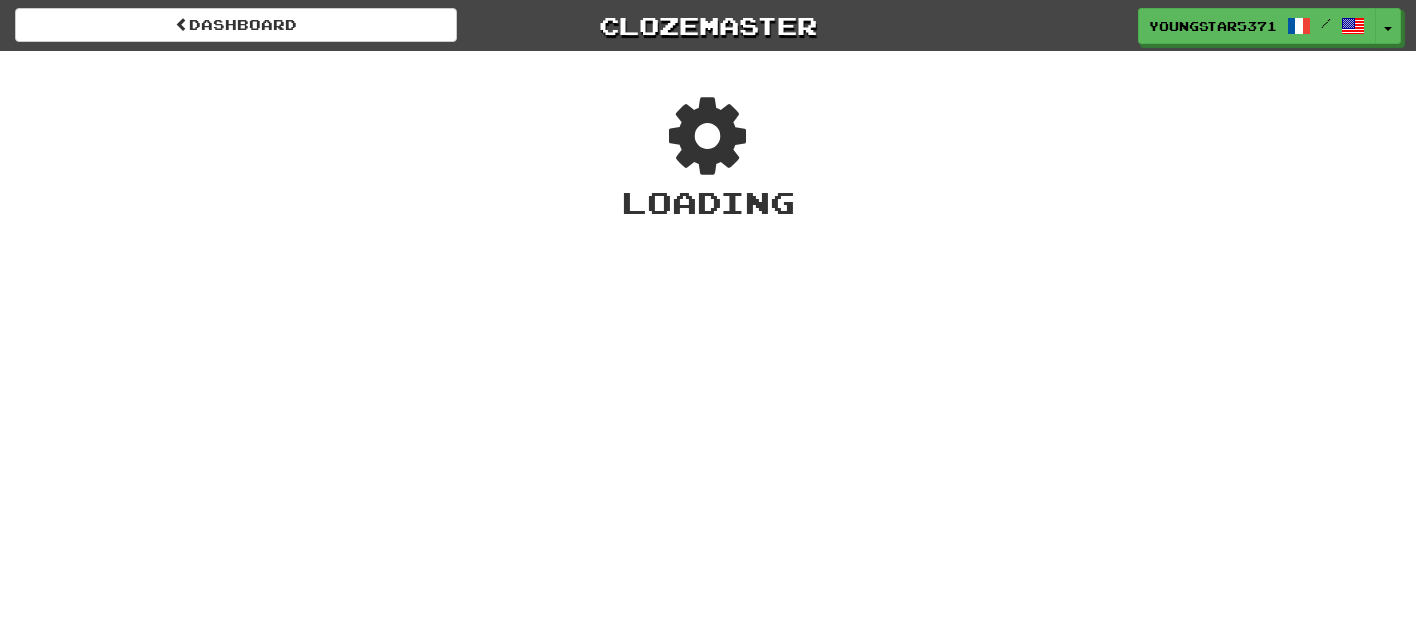 scroll, scrollTop: 0, scrollLeft: 0, axis: both 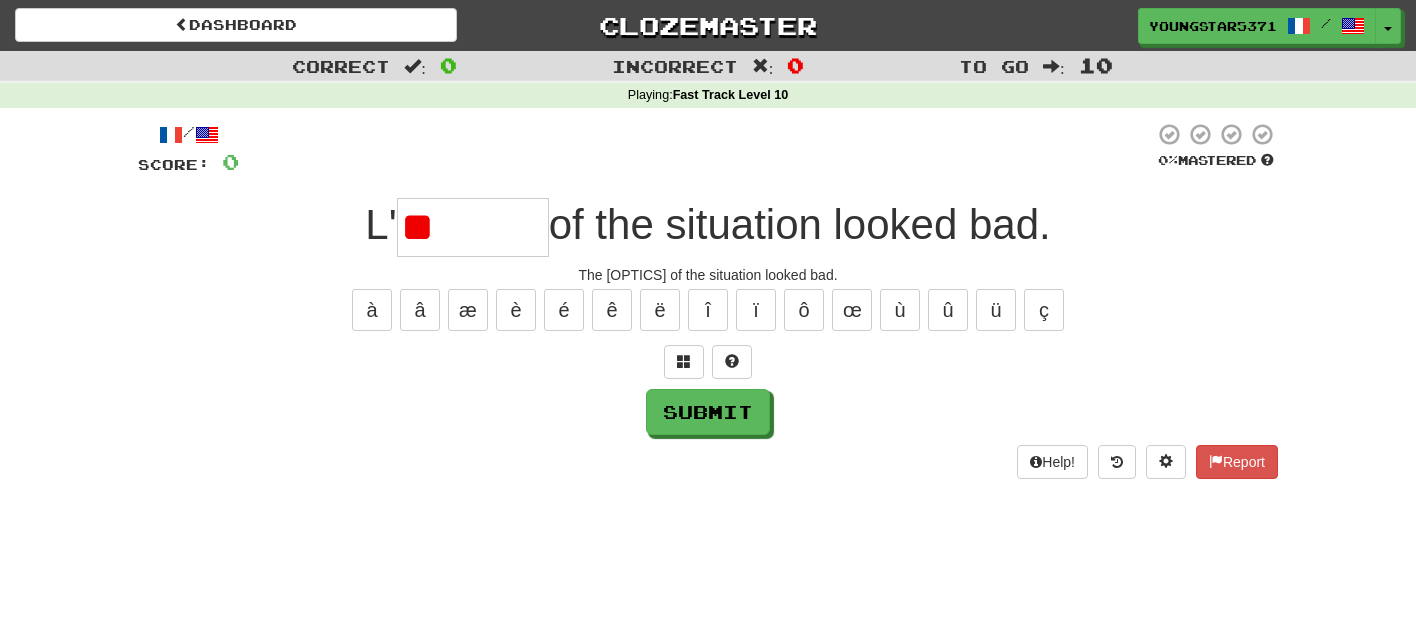 type on "*" 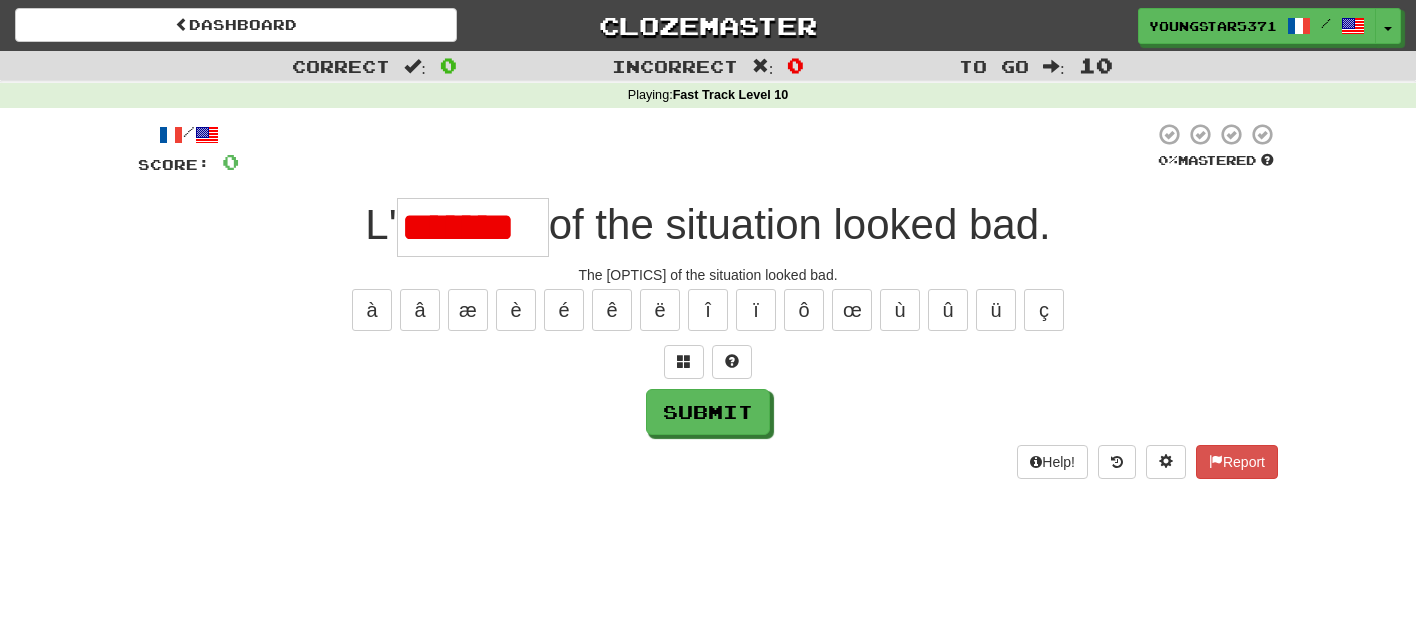 scroll, scrollTop: 0, scrollLeft: 0, axis: both 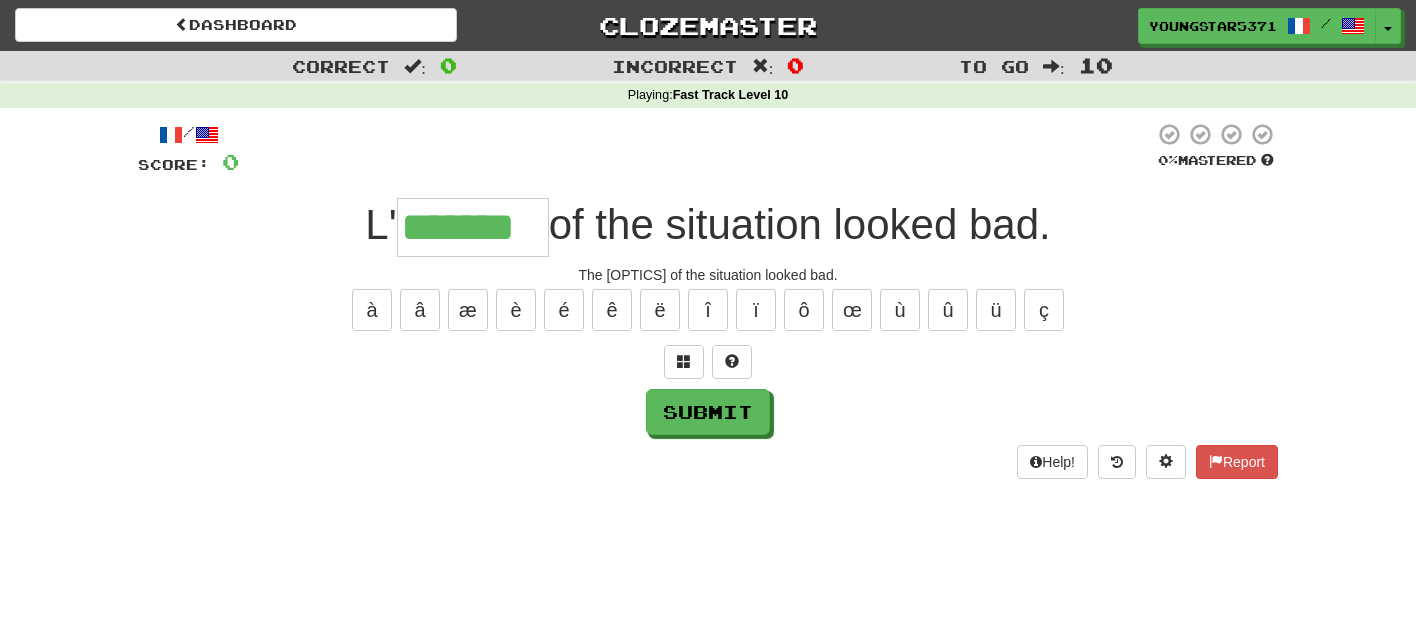 type on "*******" 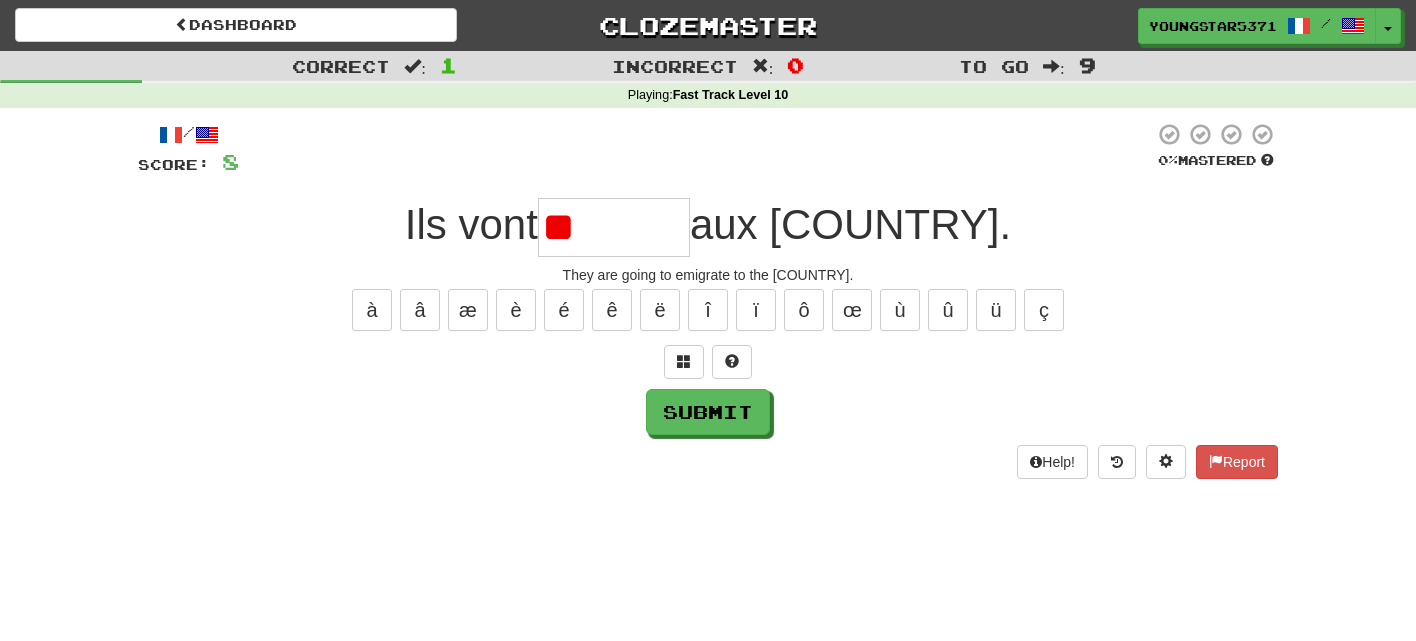 type on "*" 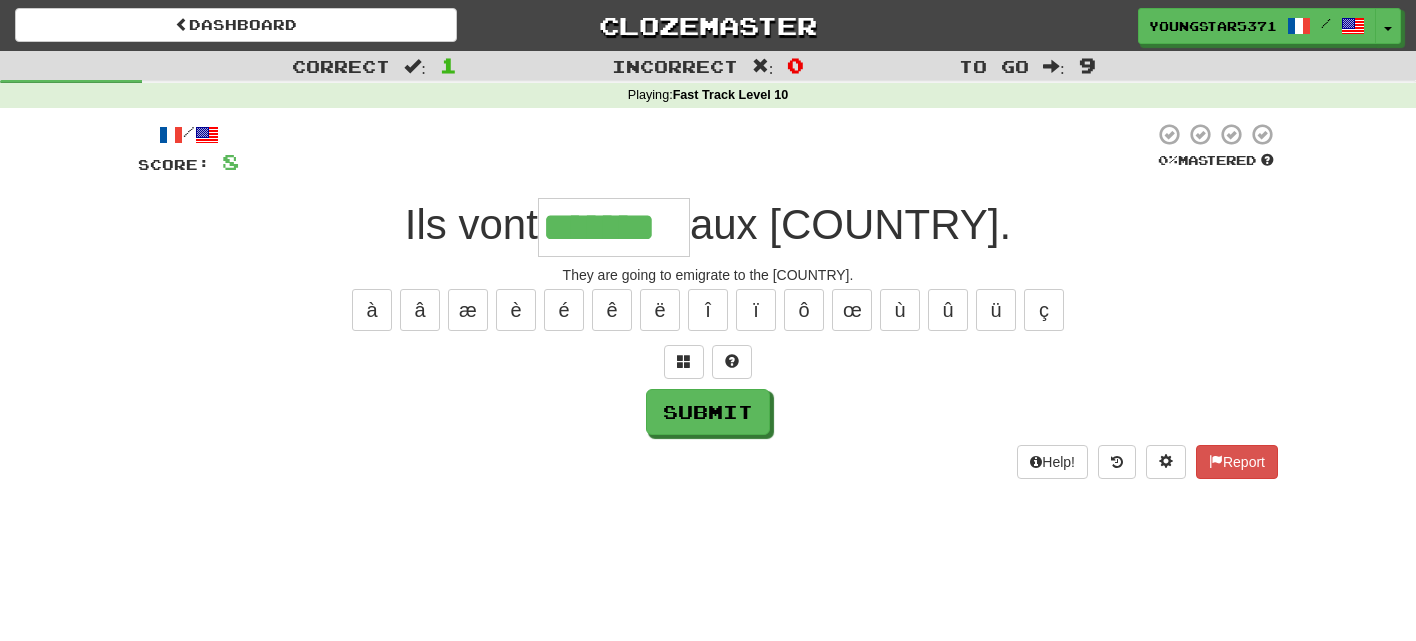 type on "*******" 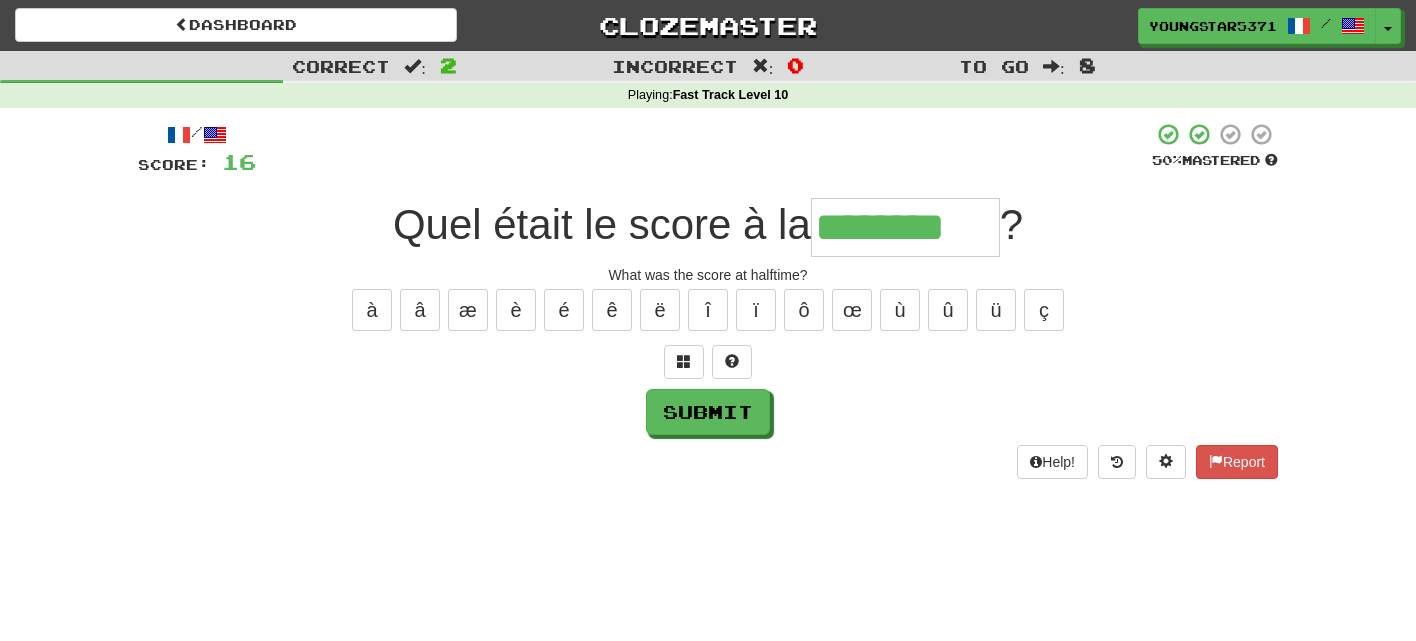 type on "********" 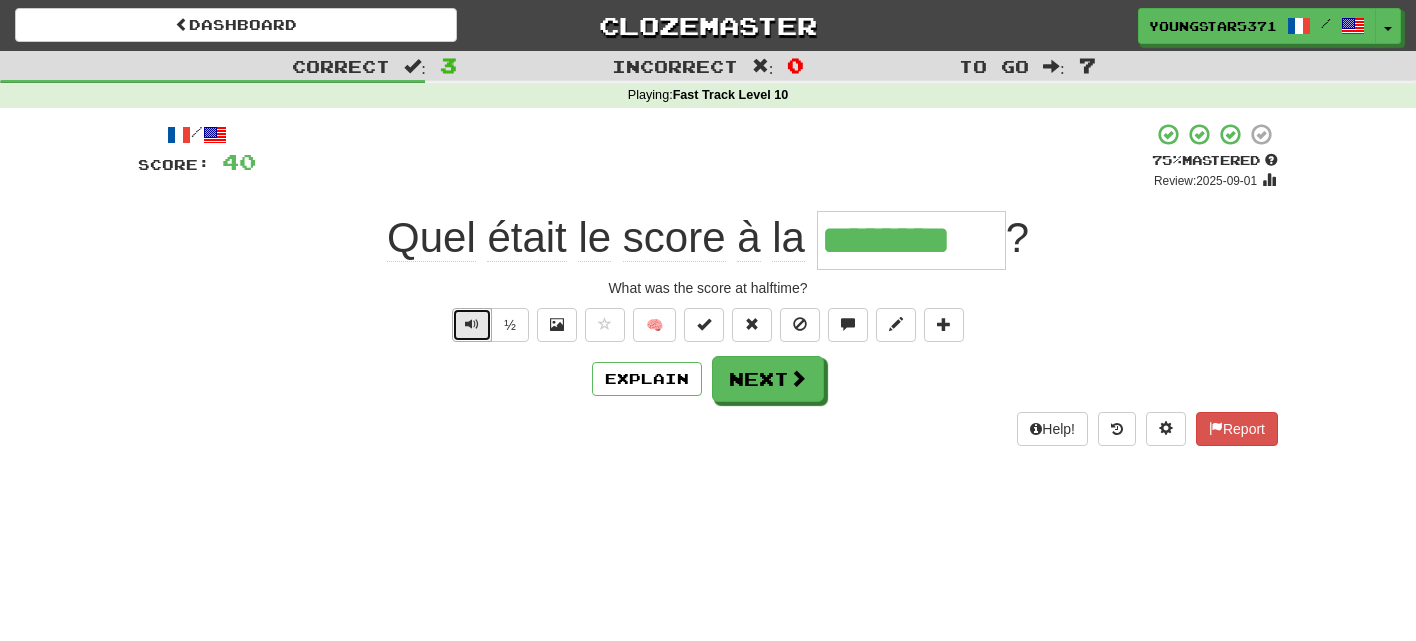 click at bounding box center (472, 324) 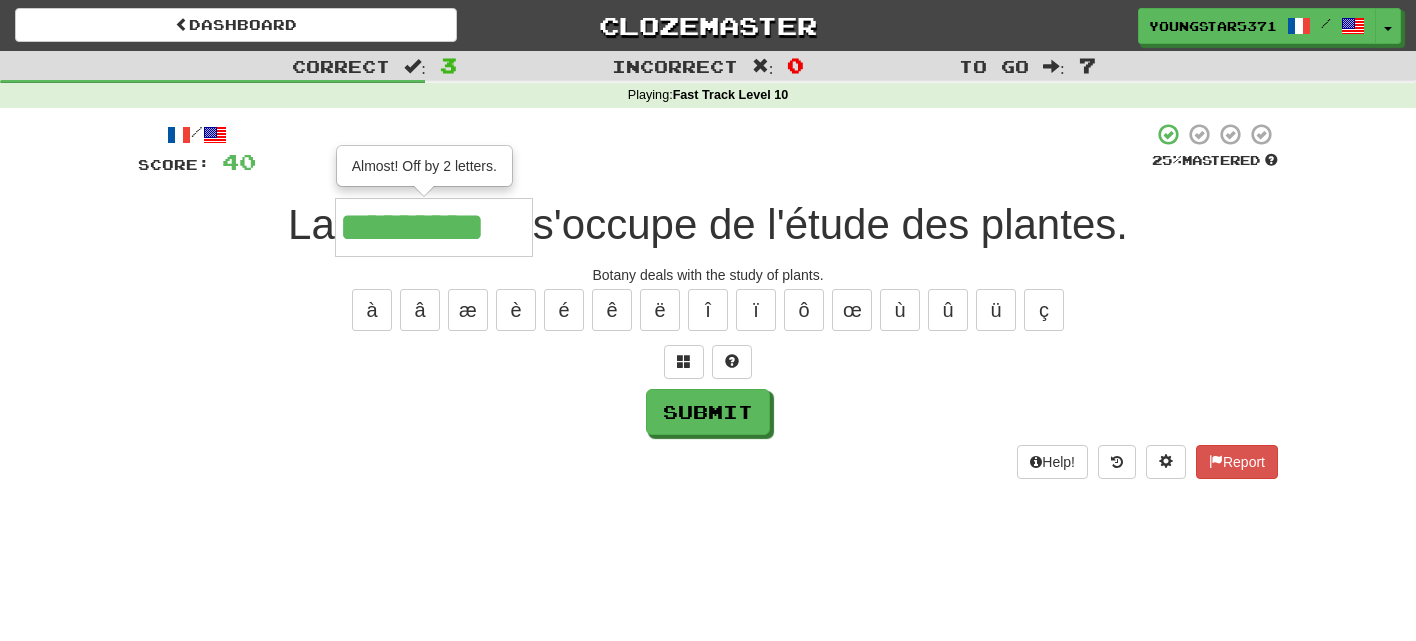 type on "*********" 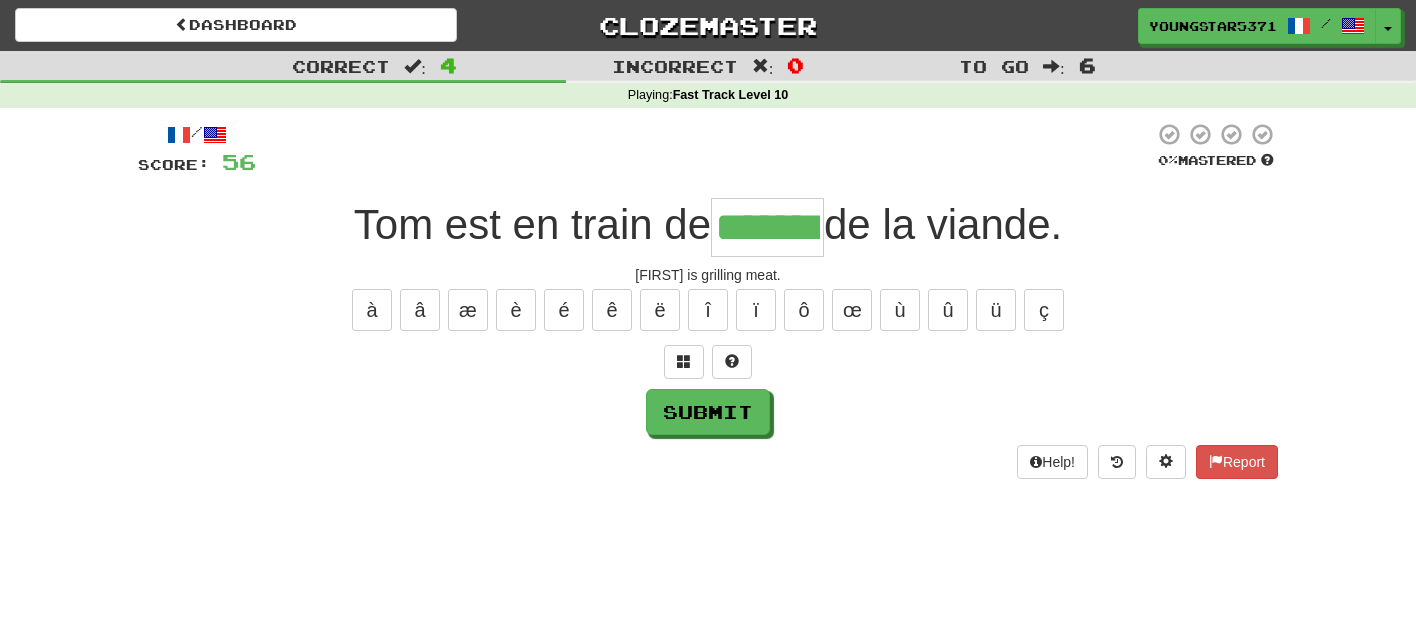 type on "*******" 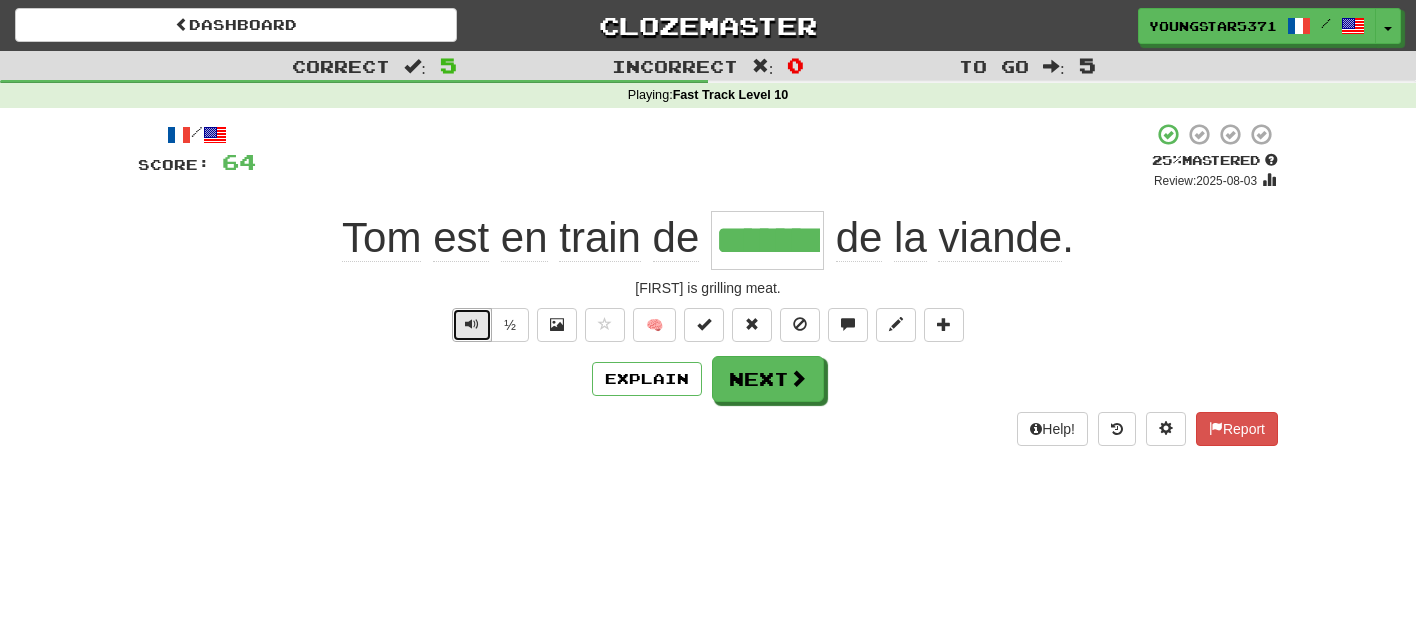 click at bounding box center [472, 325] 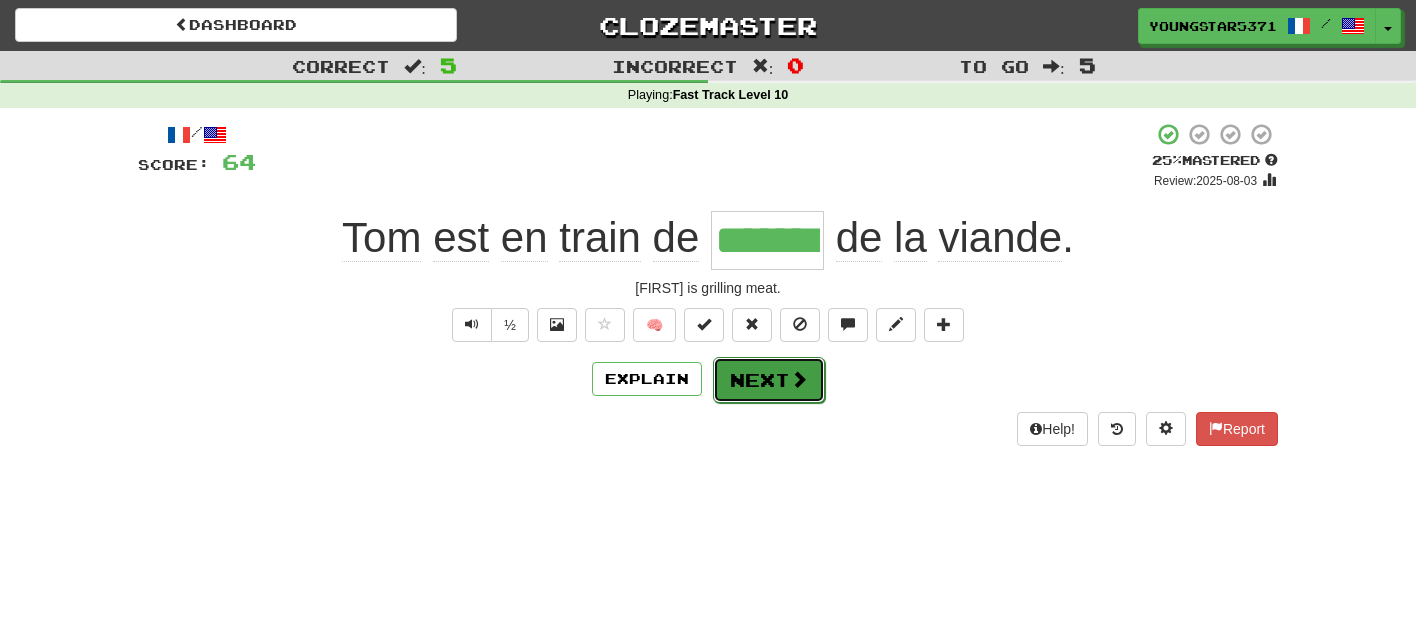 click on "Next" at bounding box center (769, 380) 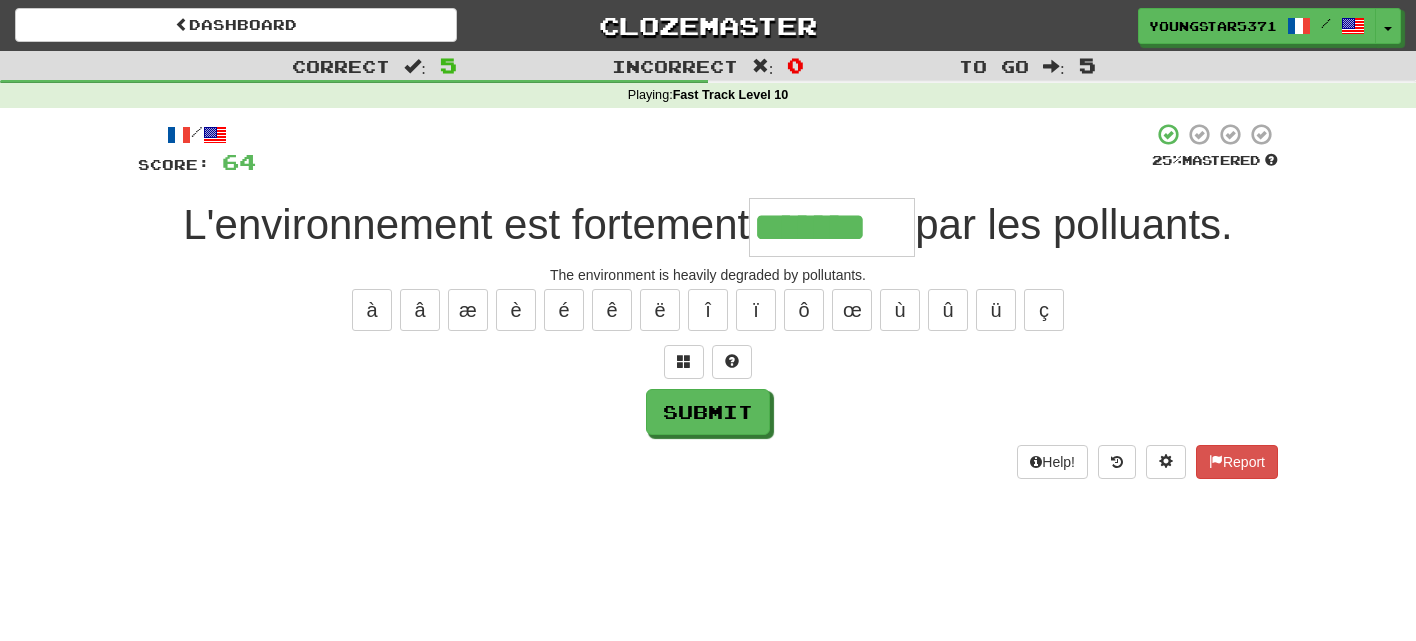 type on "*******" 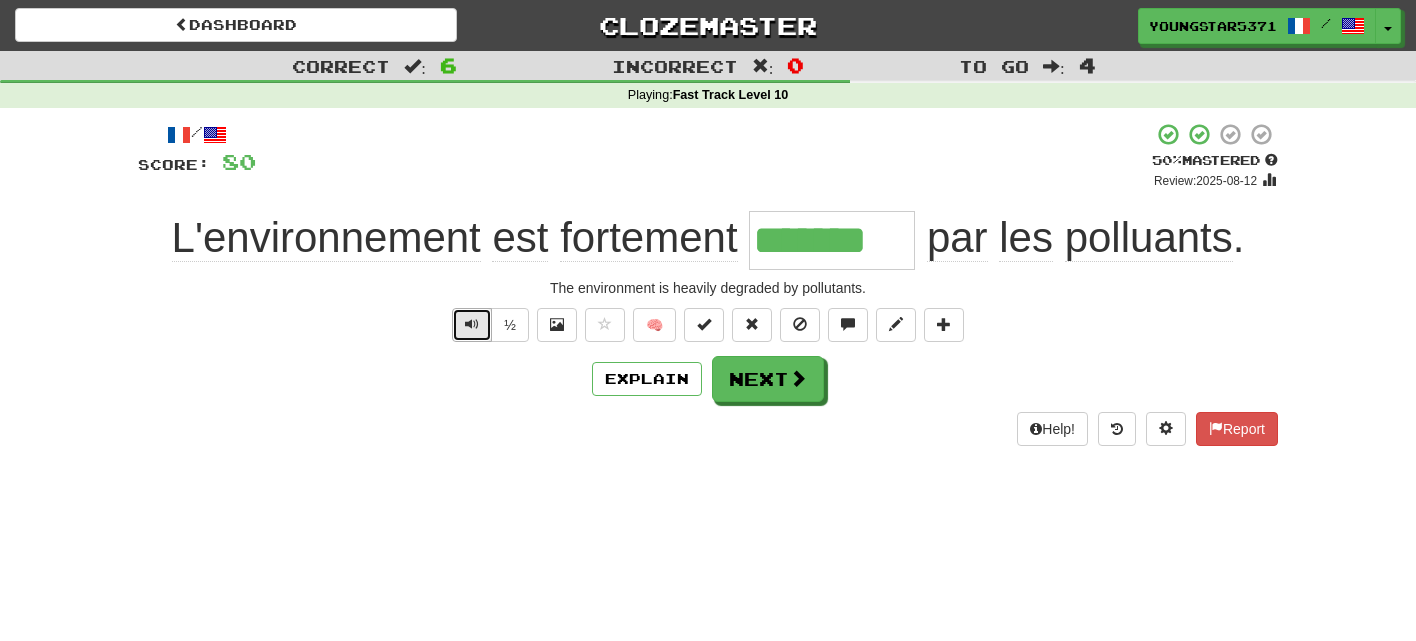 click at bounding box center [472, 325] 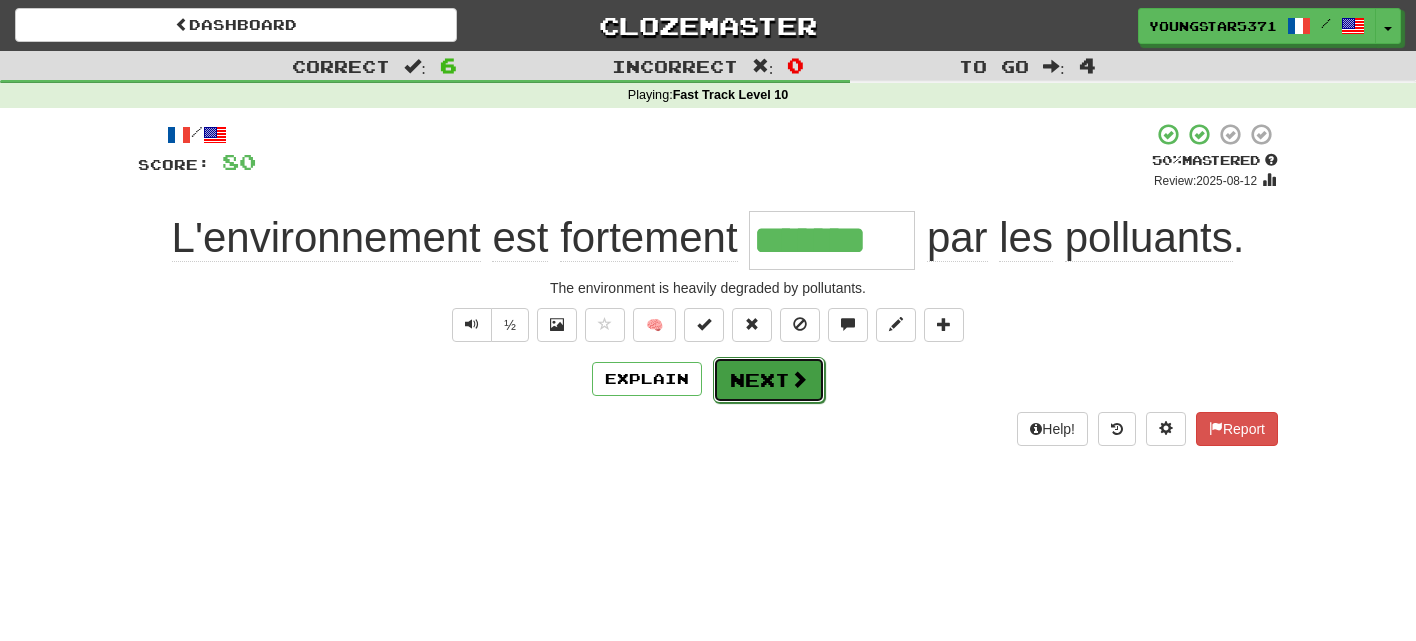 click at bounding box center [799, 379] 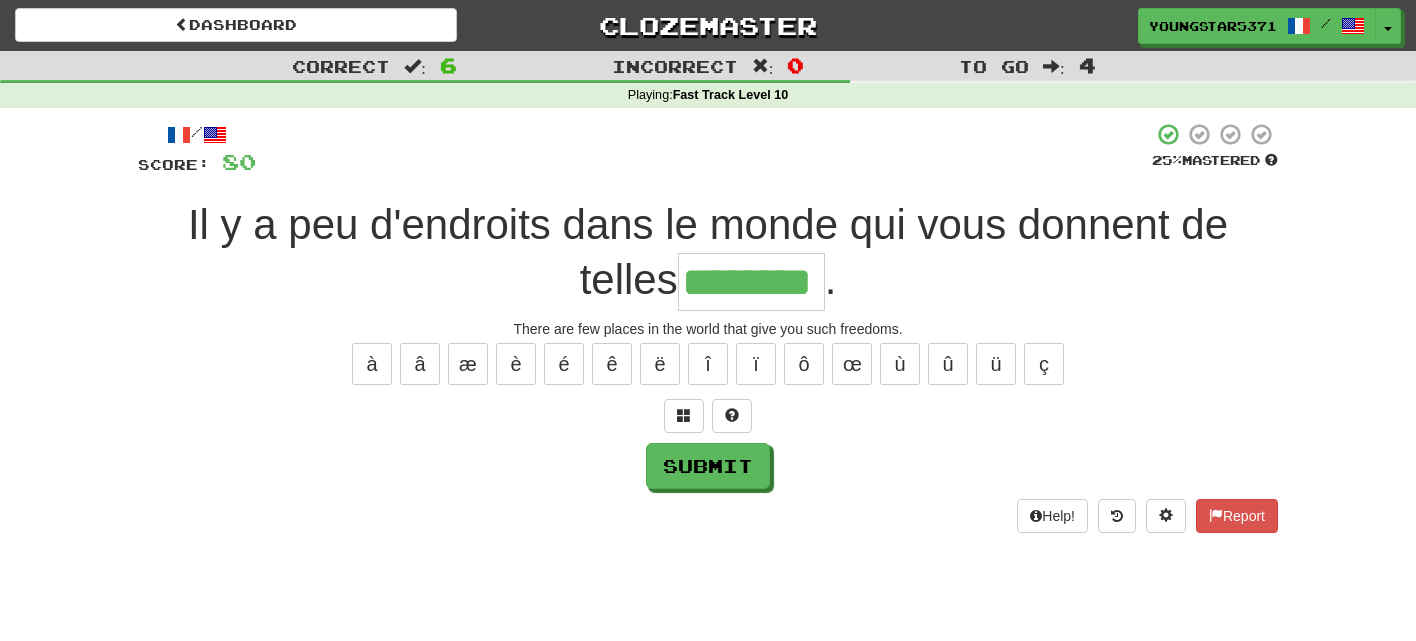 type on "********" 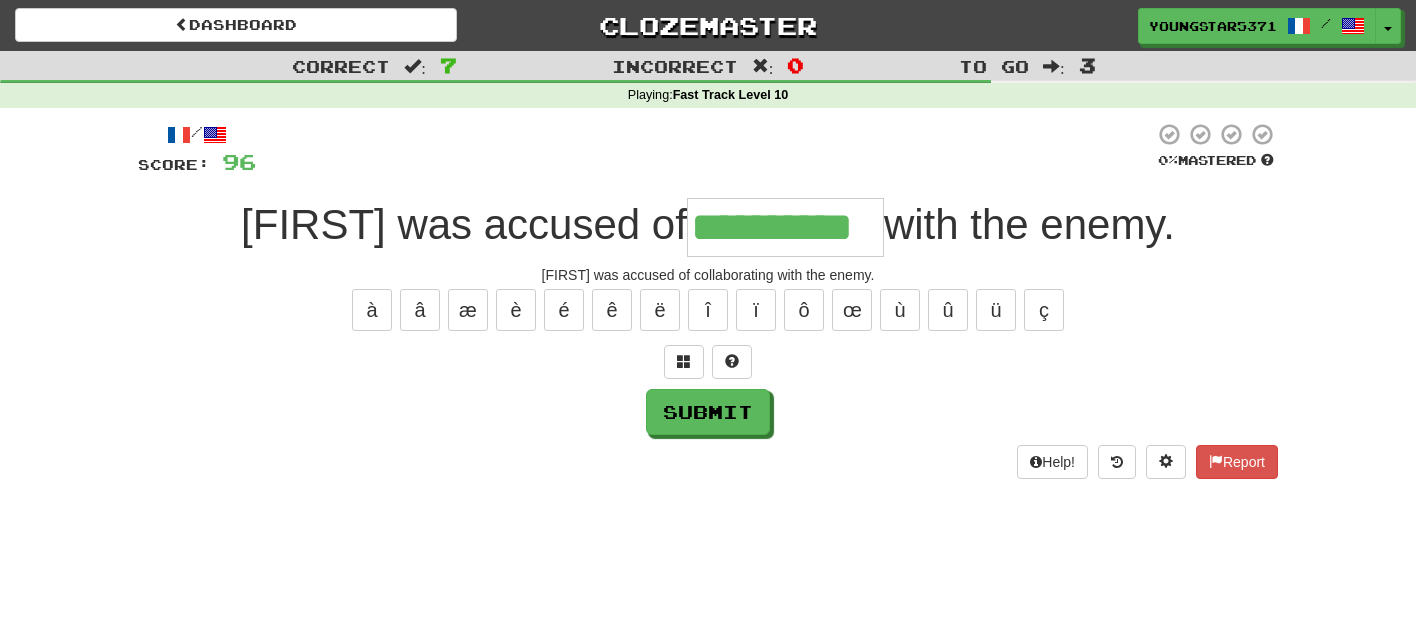 type on "**********" 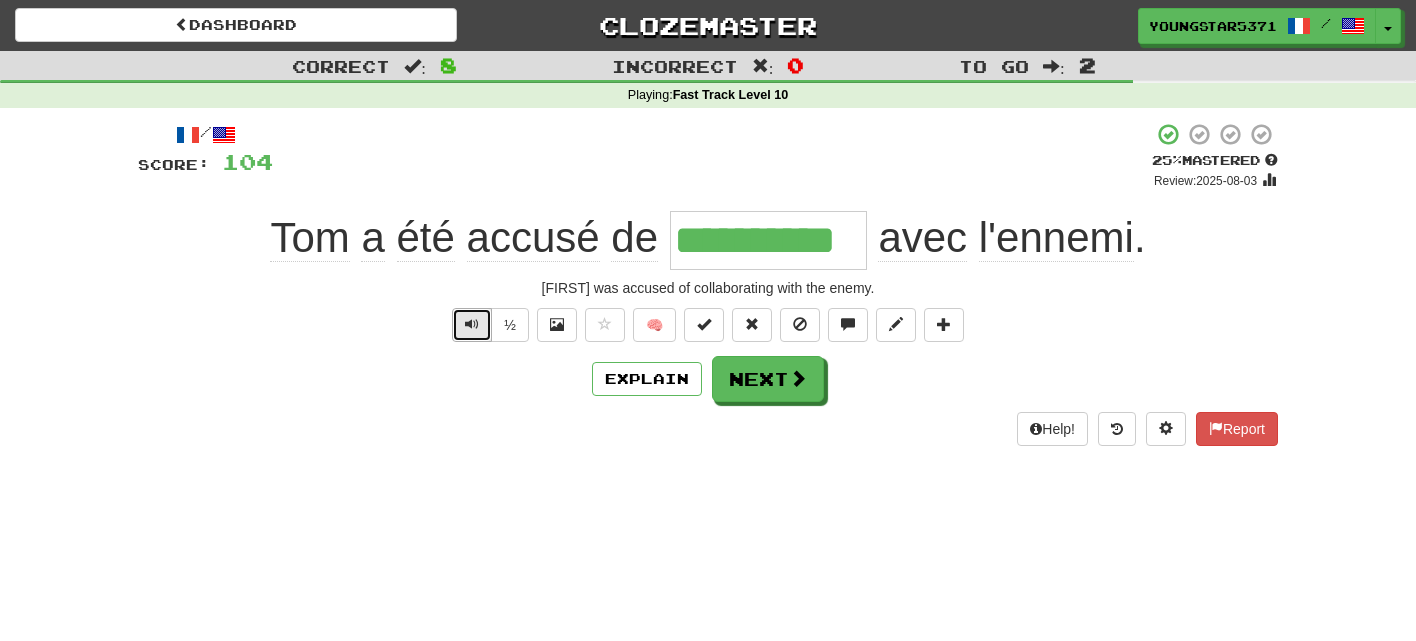click at bounding box center (472, 324) 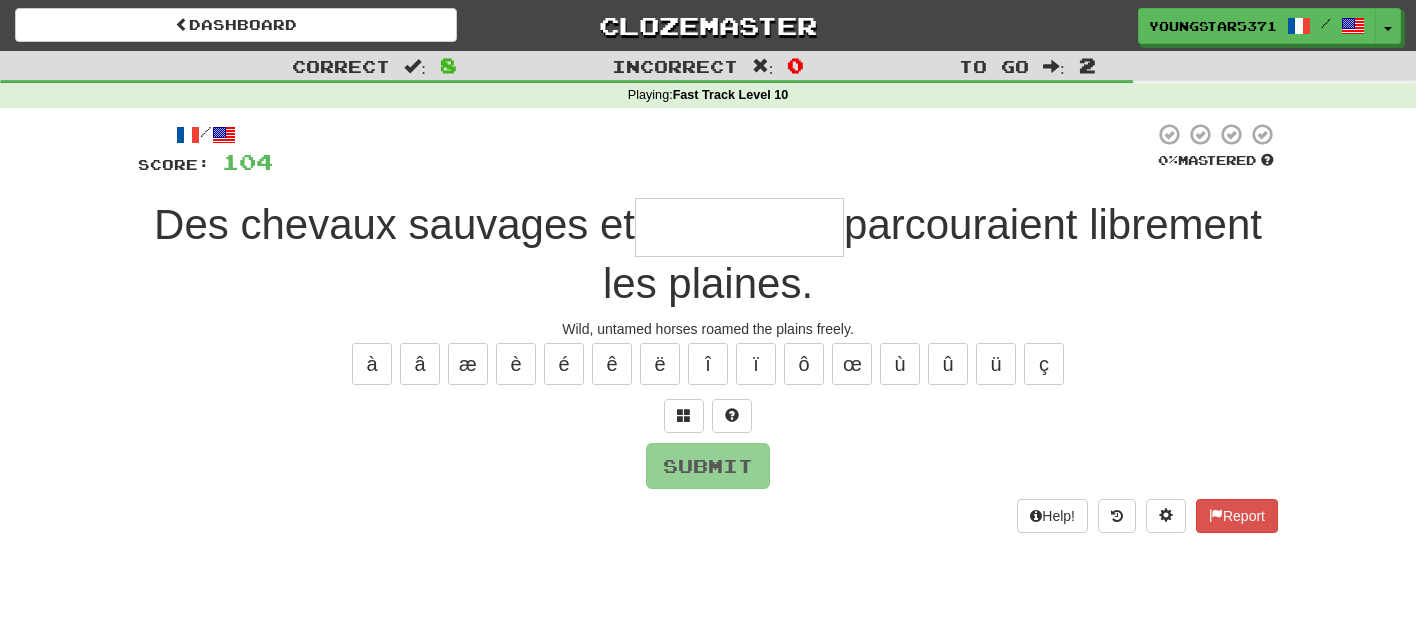 type on "*" 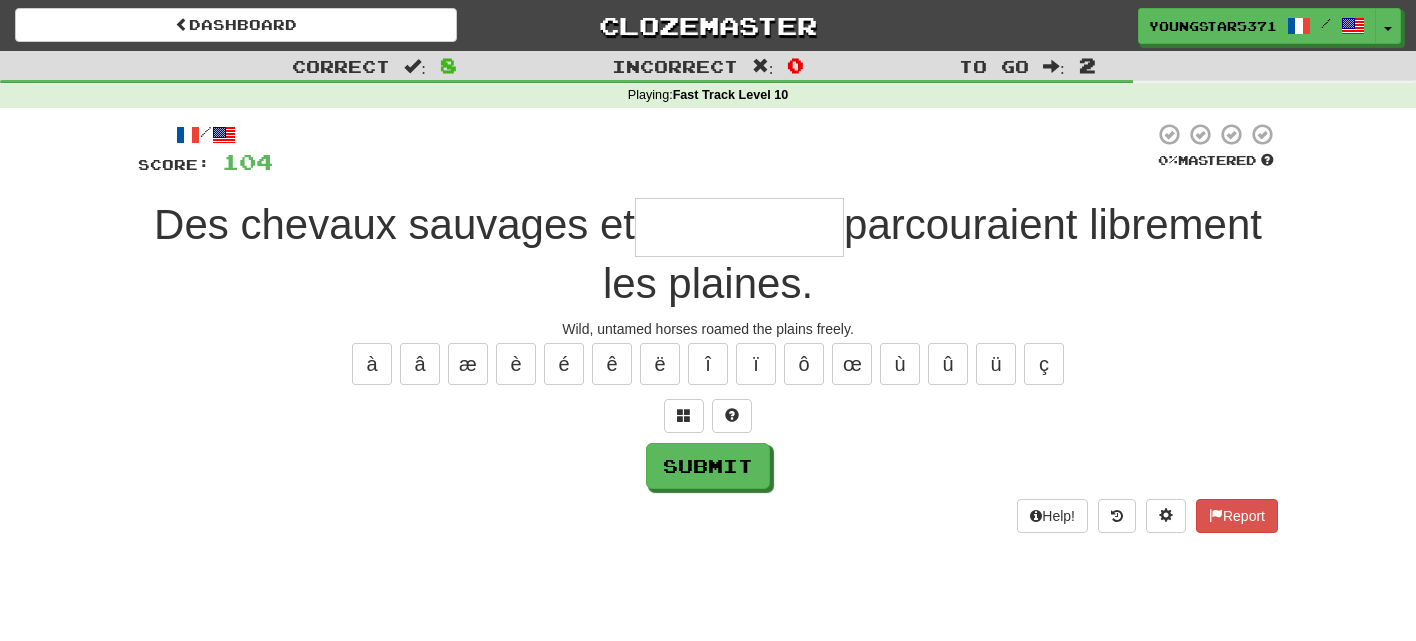 type on "*" 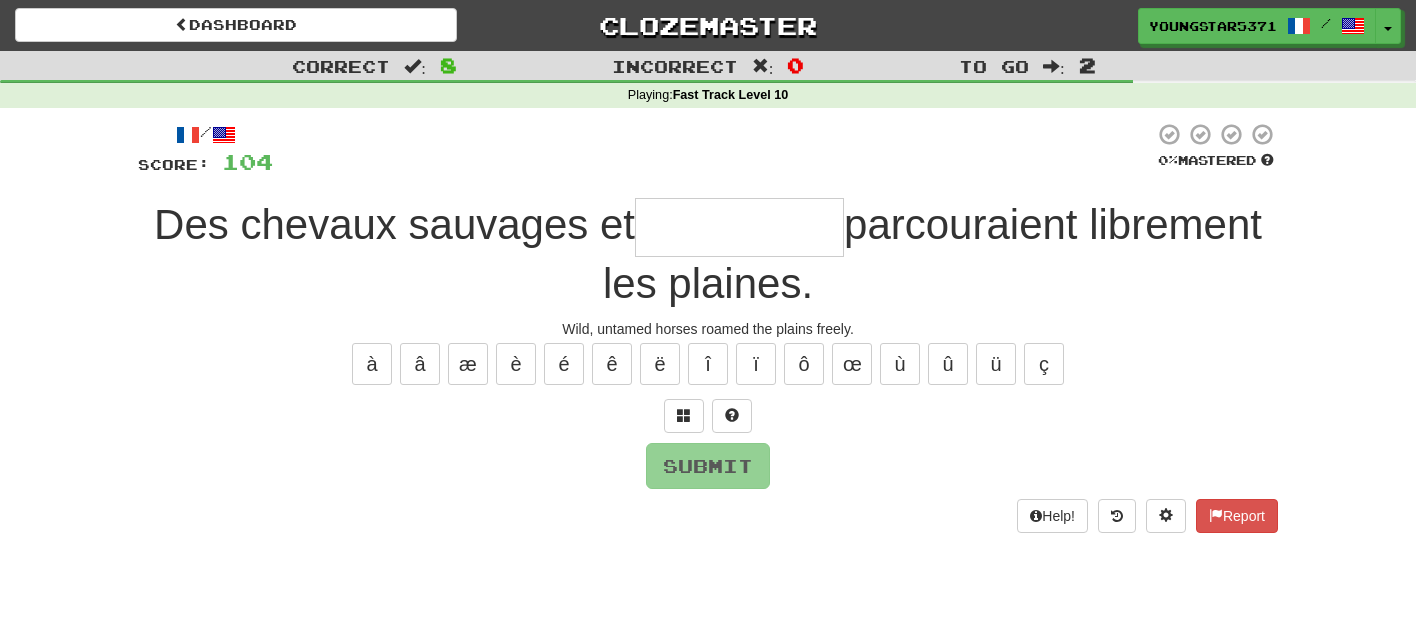 click at bounding box center (708, 416) 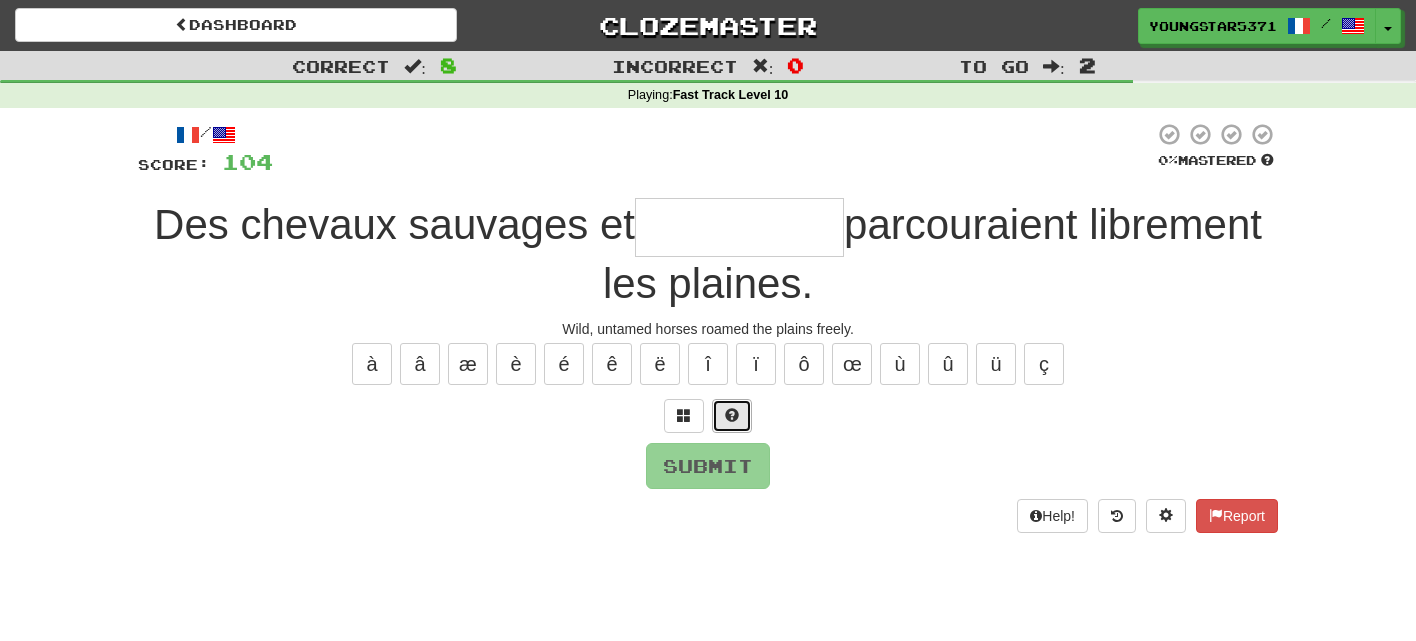 click at bounding box center [732, 416] 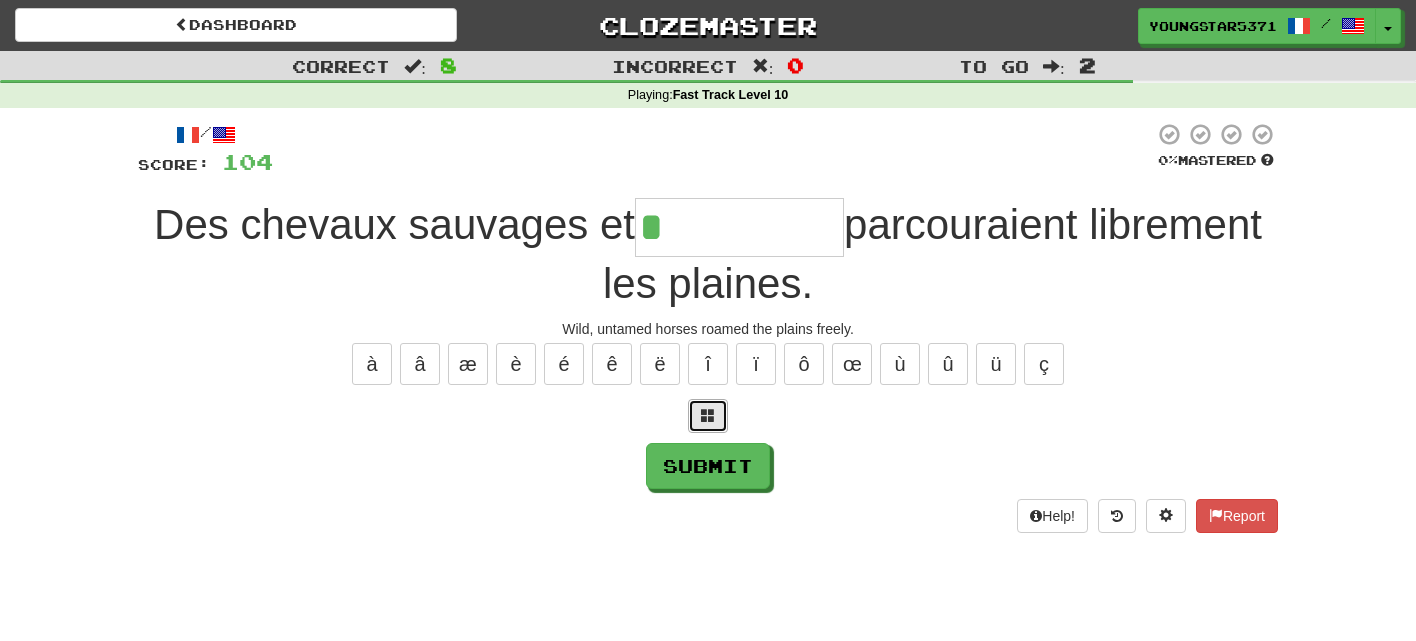 click at bounding box center [708, 416] 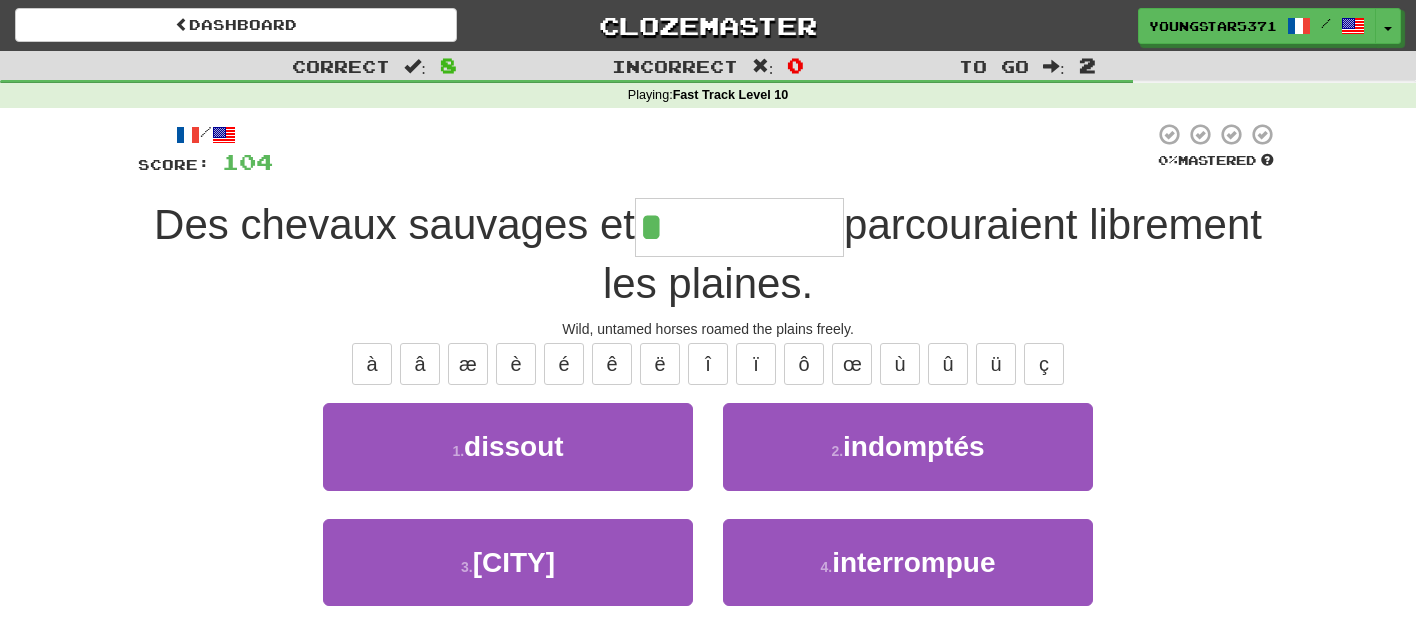 click on "2 .  indomptés" at bounding box center [908, 460] 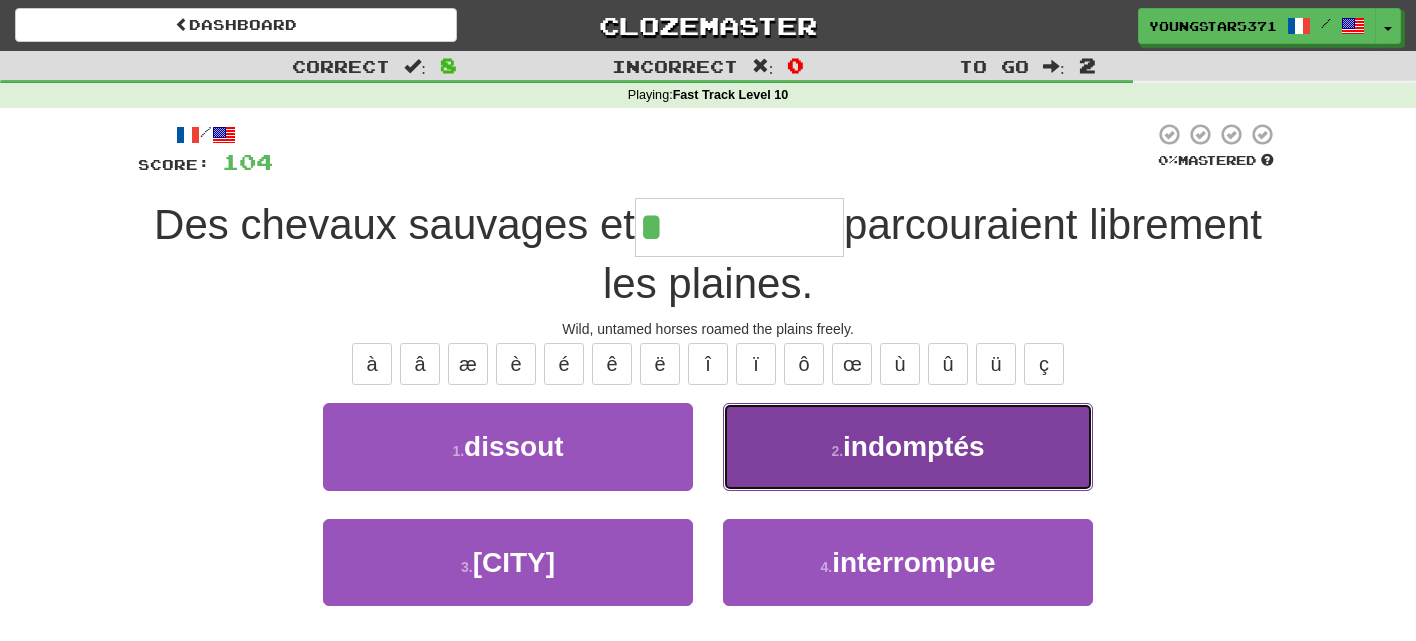 click on "2 .  indomptés" at bounding box center (908, 446) 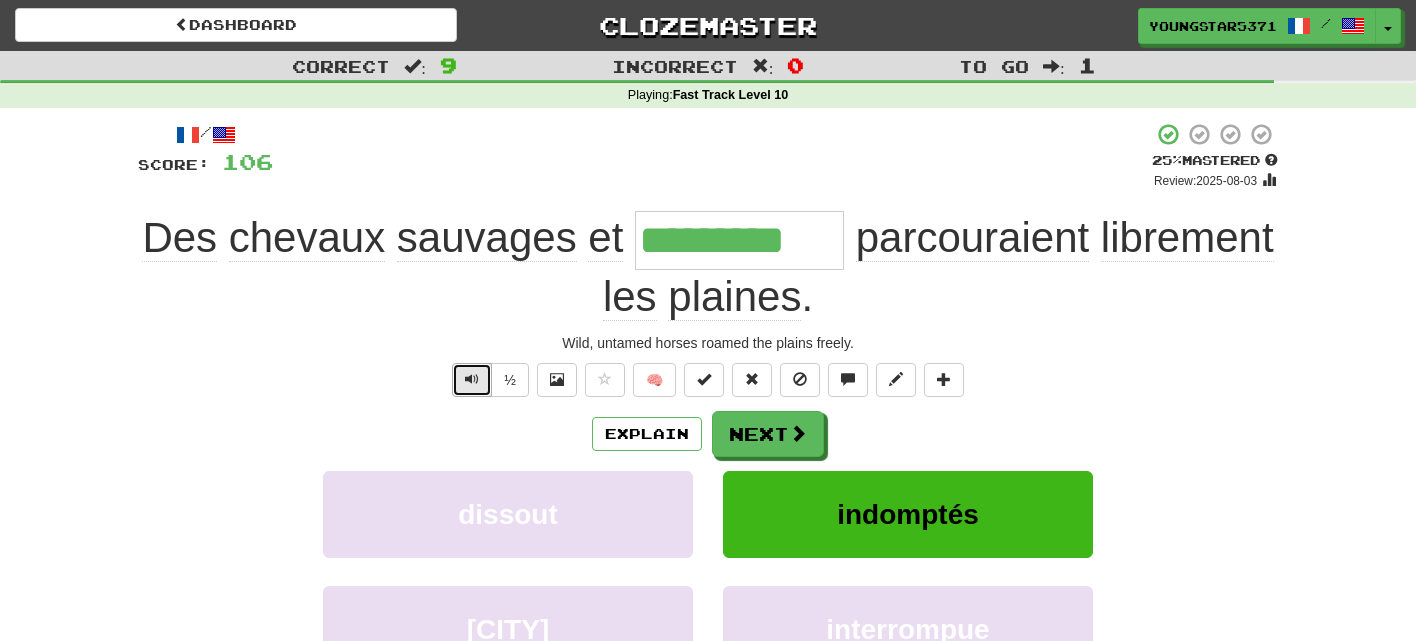 click at bounding box center (472, 380) 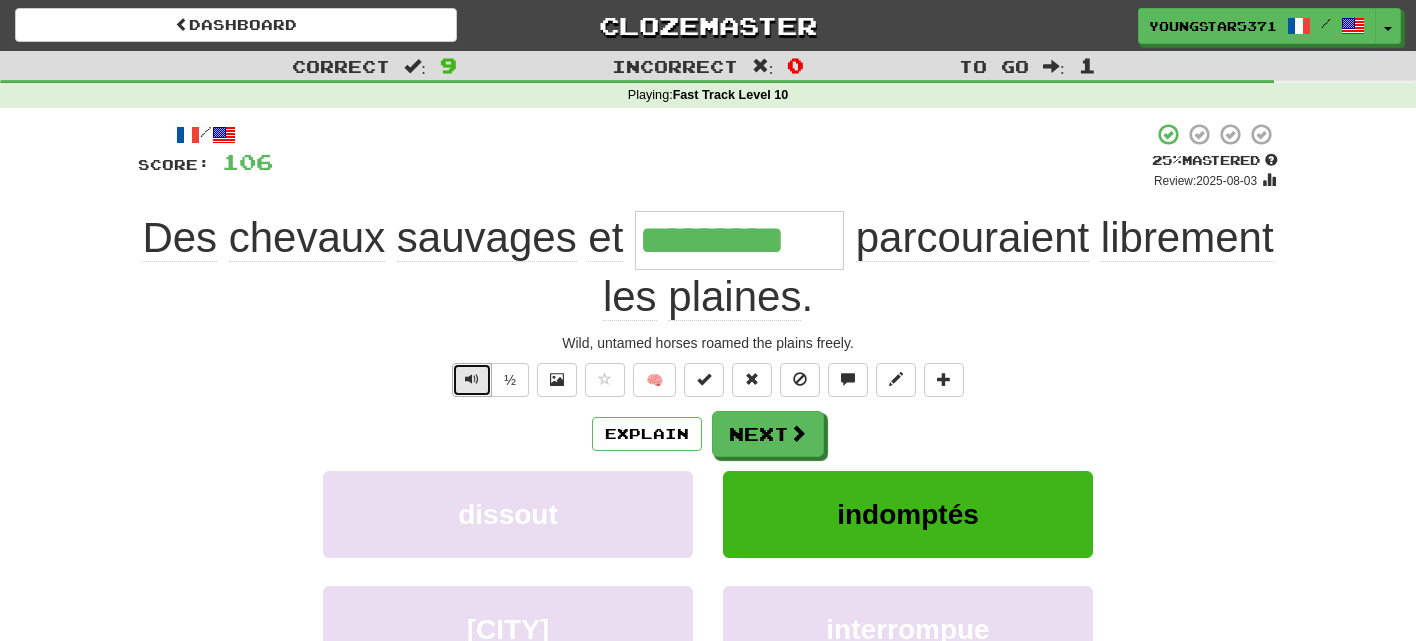 click at bounding box center [472, 380] 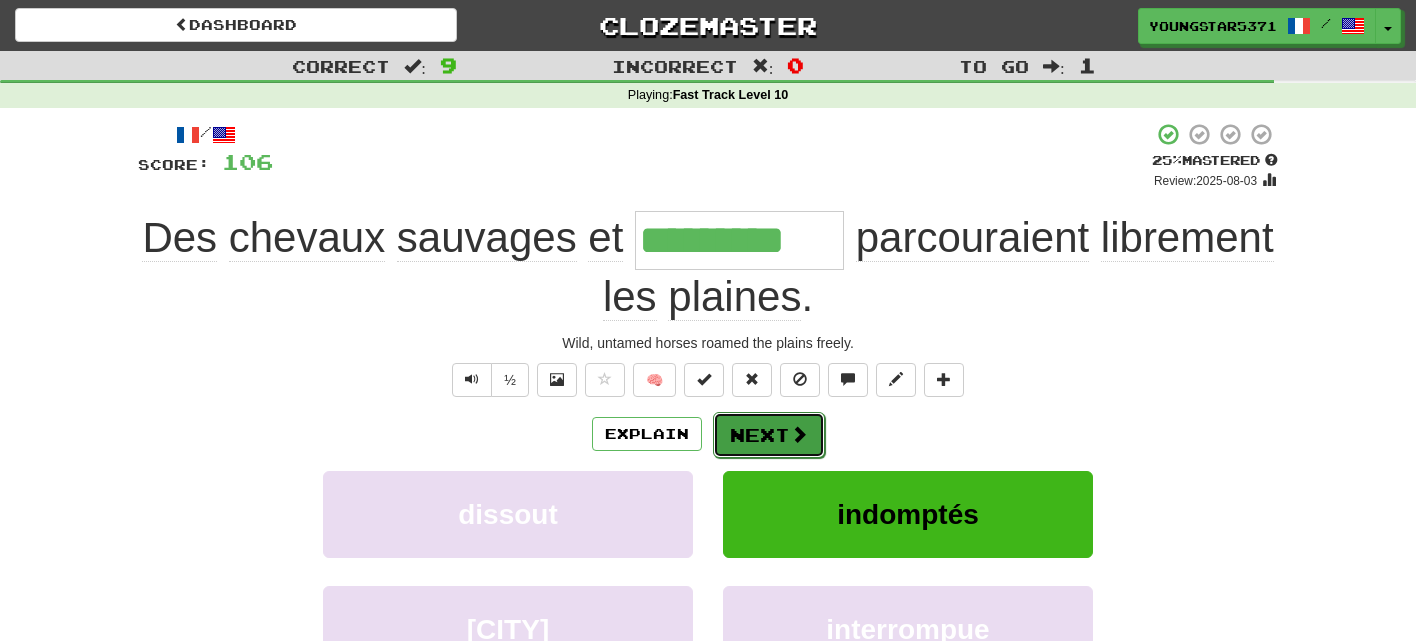 click on "Next" at bounding box center [769, 435] 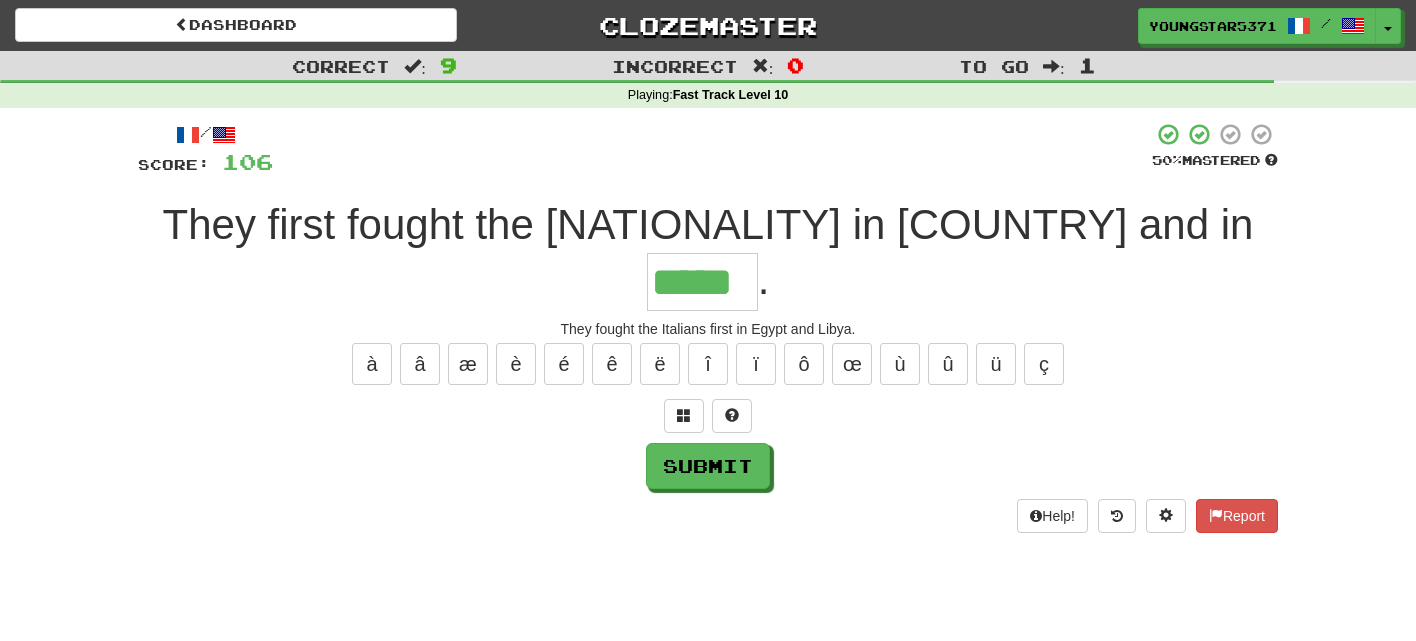 type on "*****" 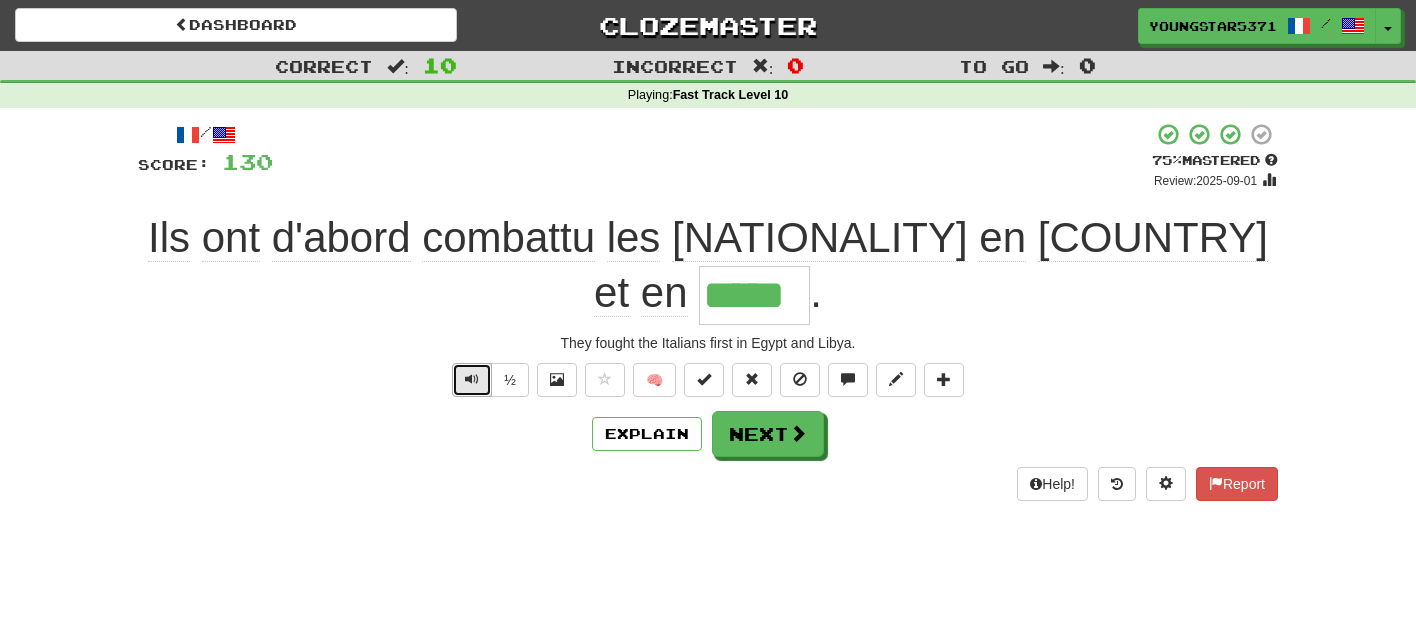click at bounding box center (472, 379) 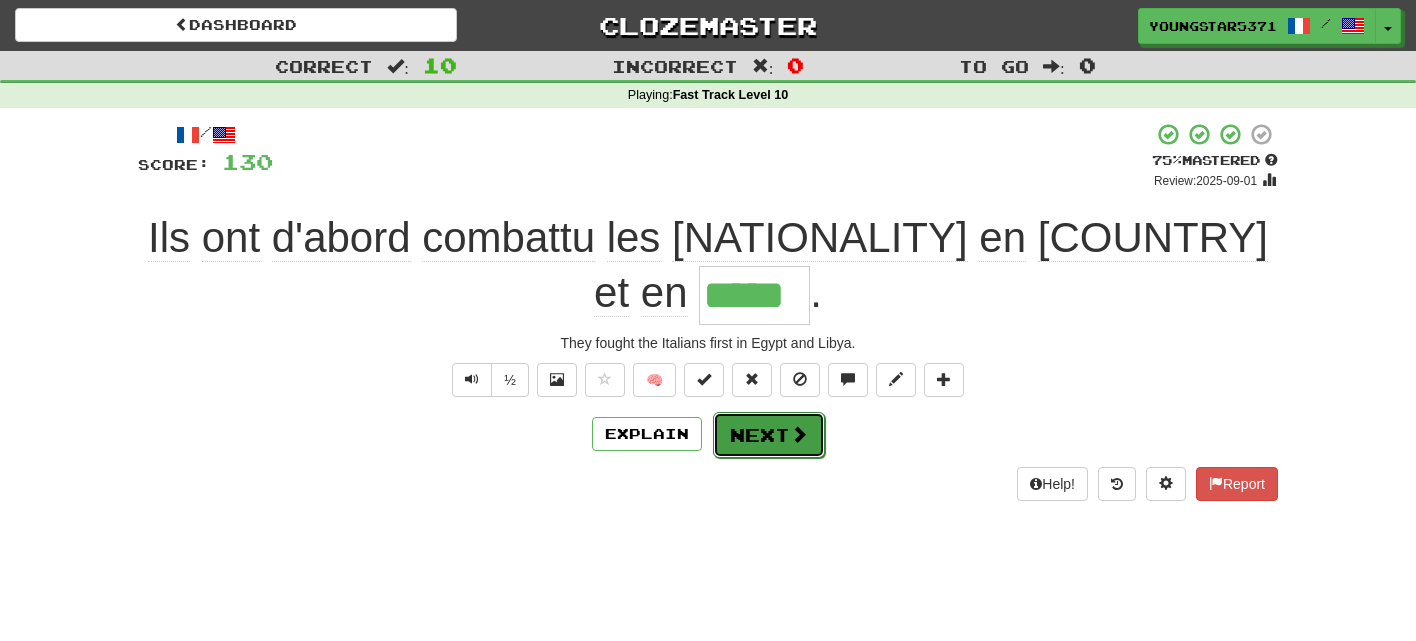 click on "Next" at bounding box center [769, 435] 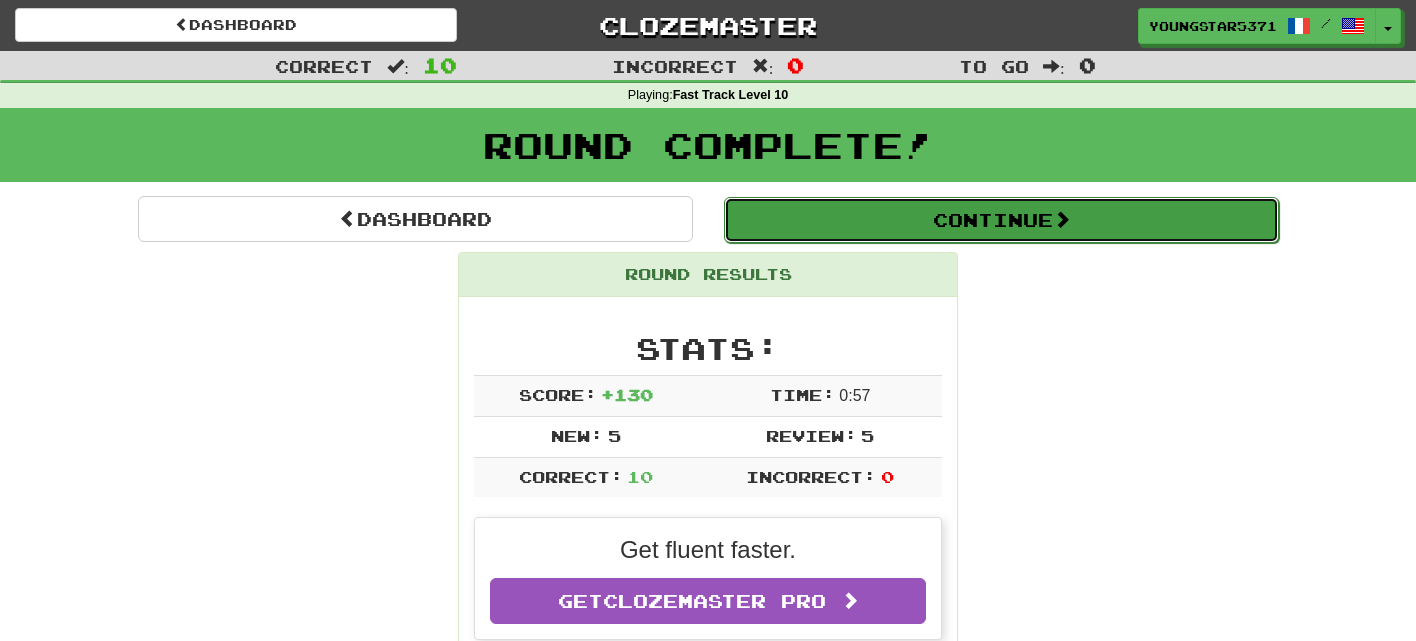 click on "Continue" at bounding box center [1001, 220] 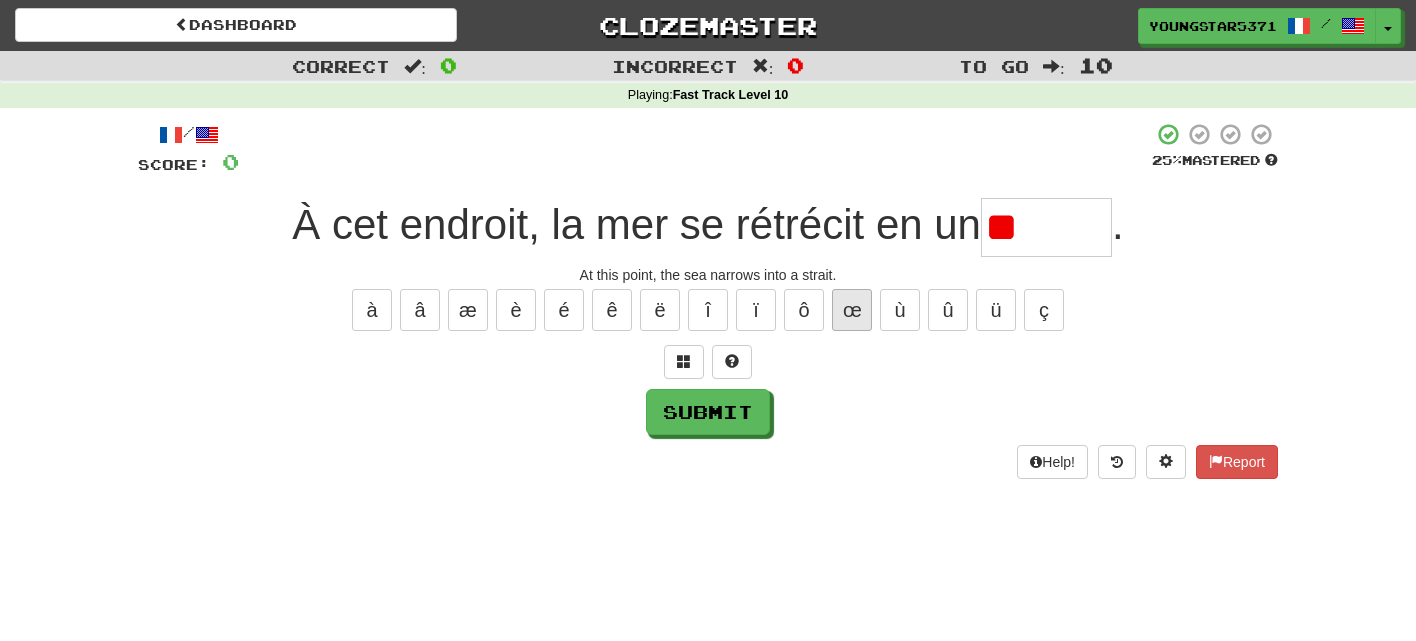 type on "*" 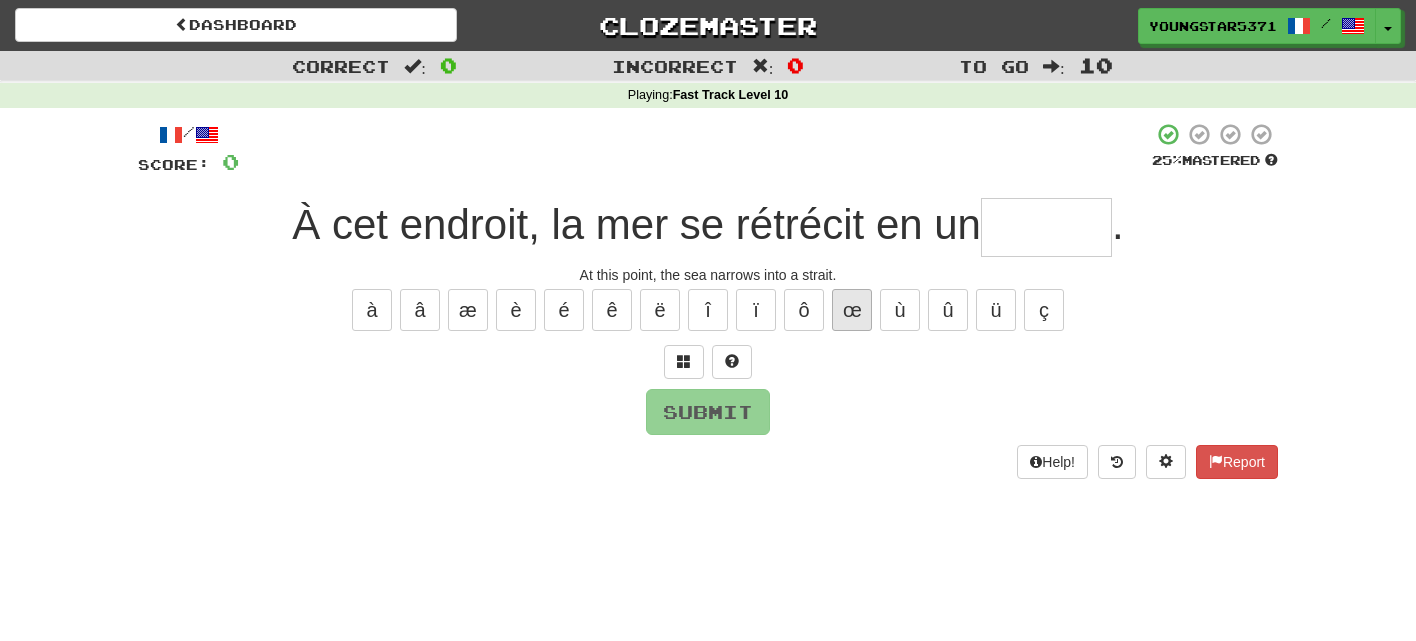 type on "*" 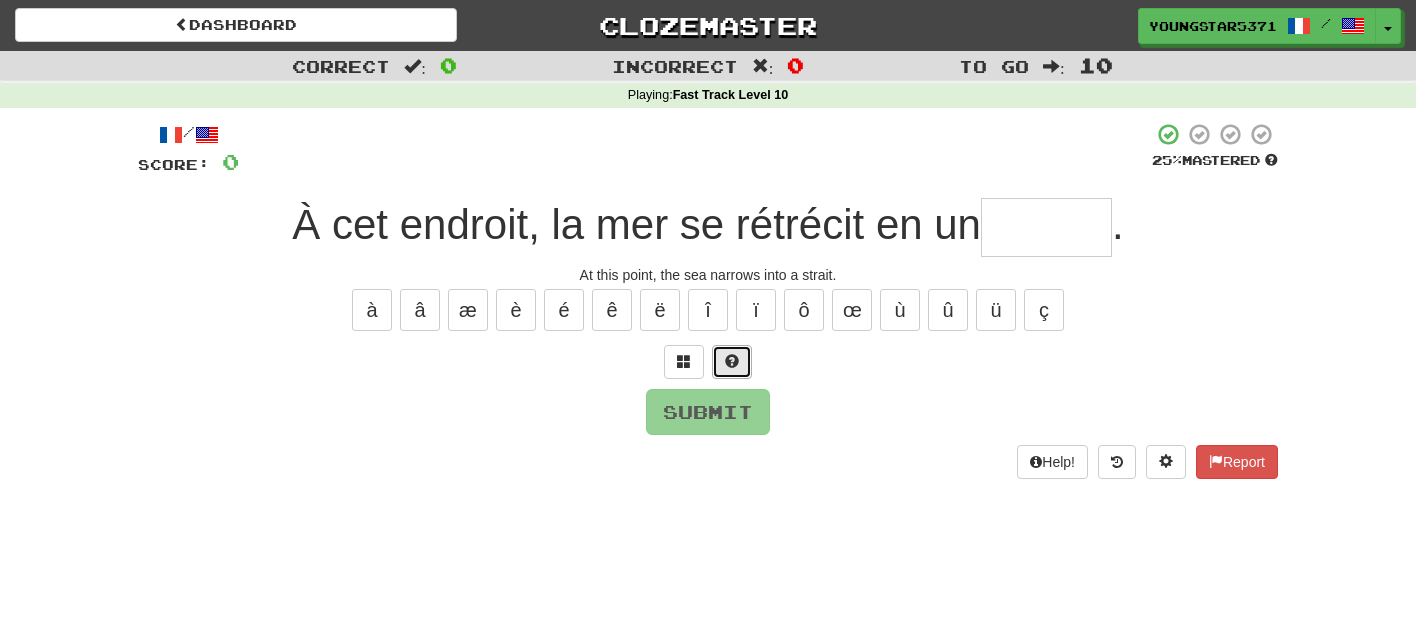 click at bounding box center (732, 361) 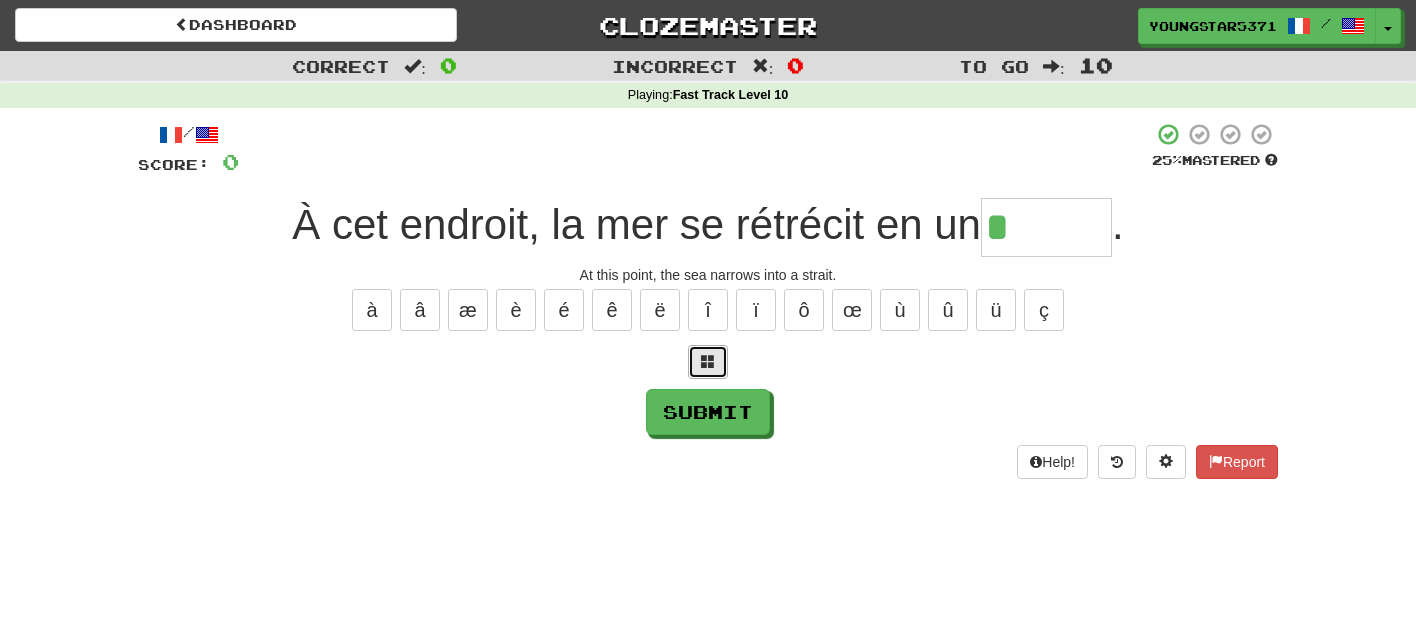 click at bounding box center (708, 361) 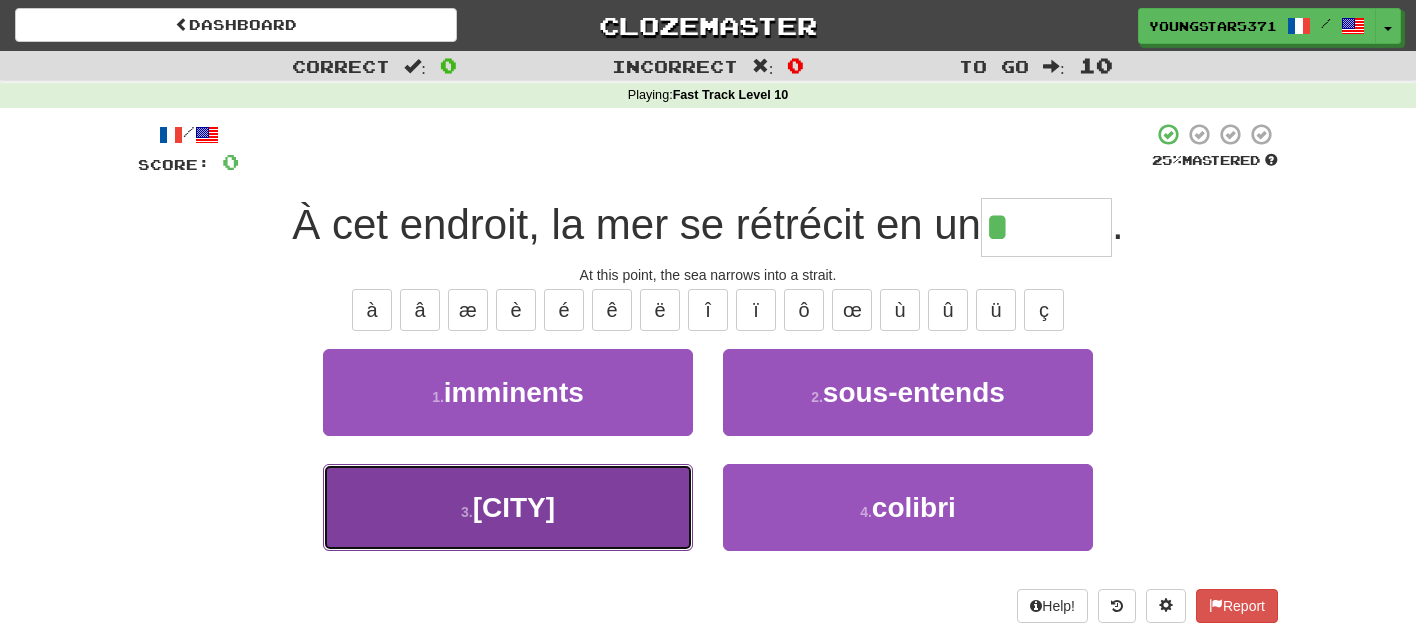 click on "3 .  détroit" at bounding box center [508, 507] 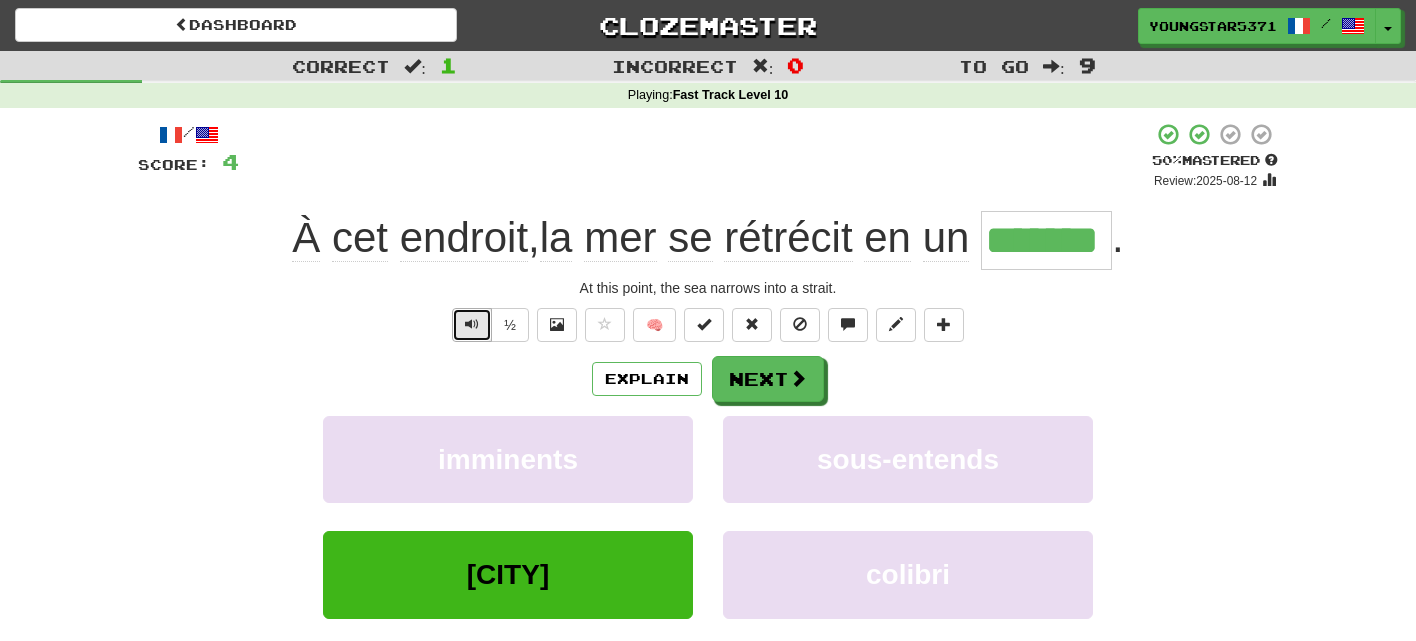 click at bounding box center (472, 324) 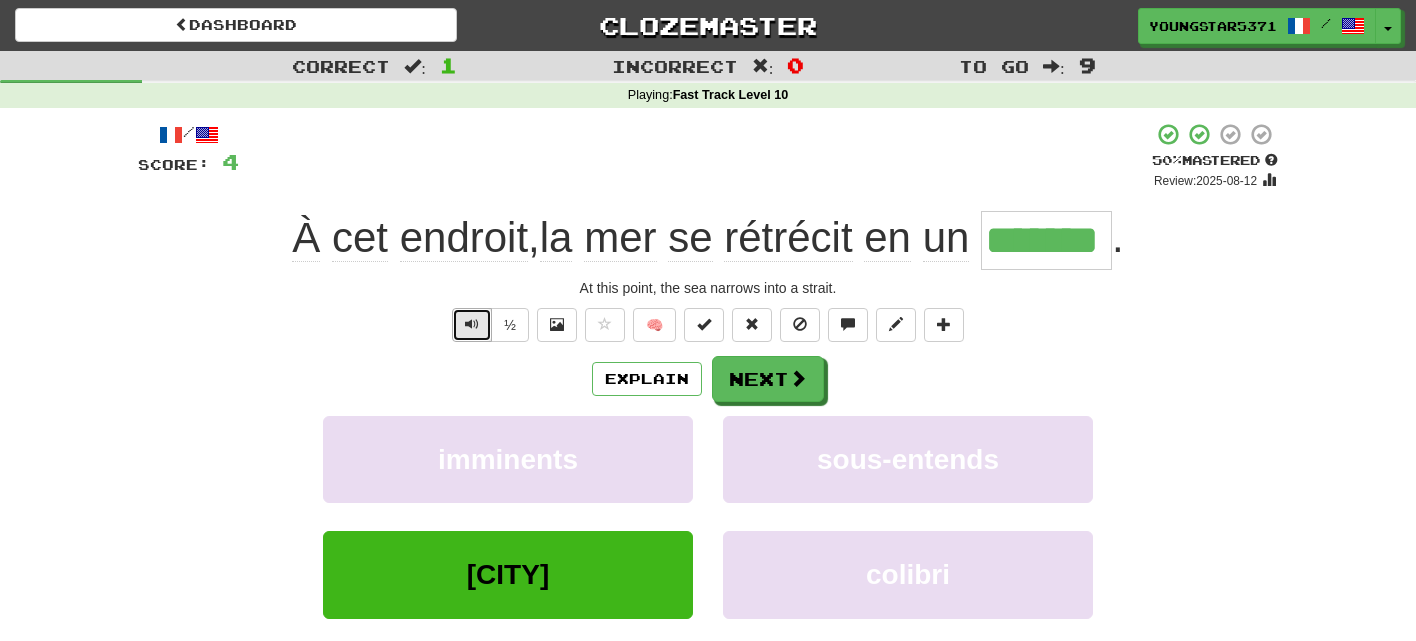 click at bounding box center (472, 325) 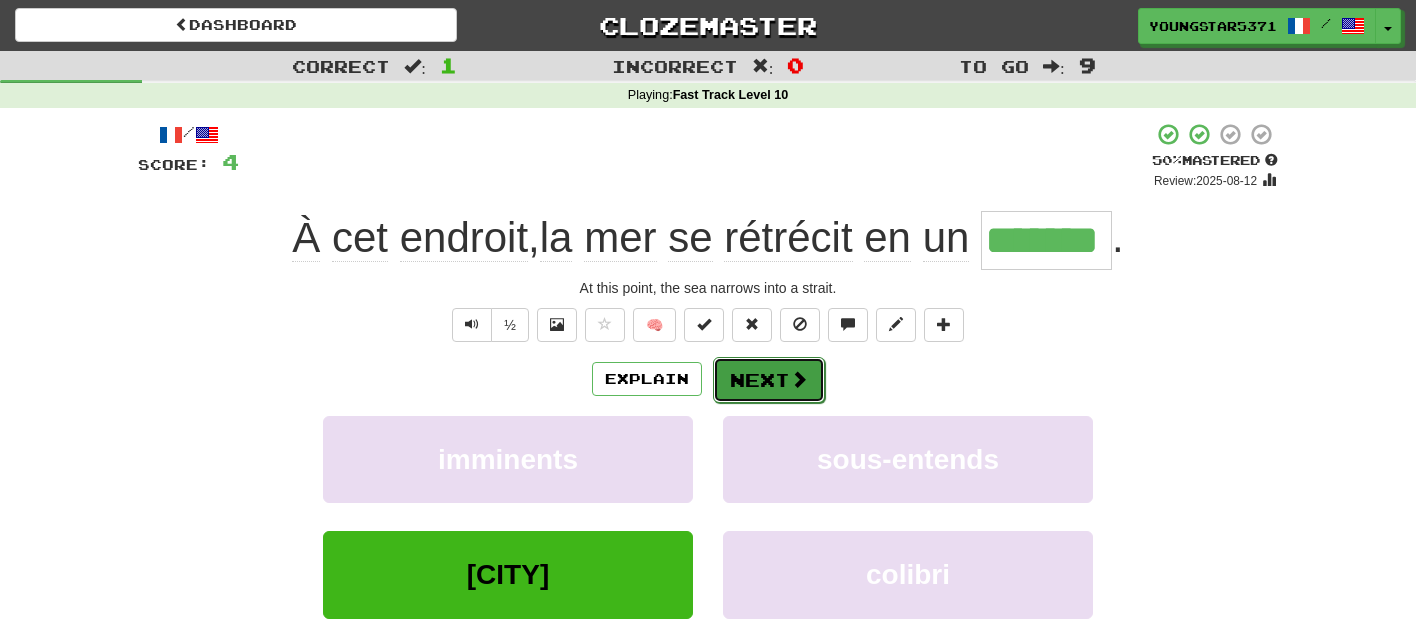 click at bounding box center (799, 379) 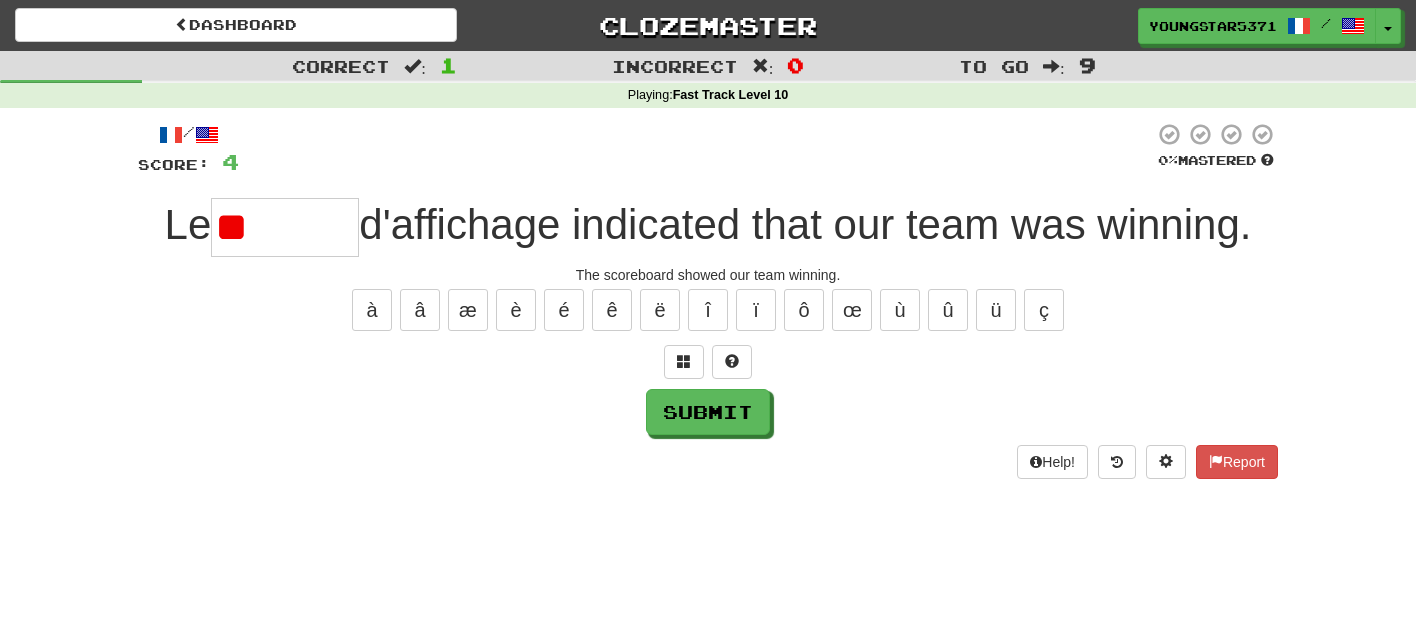 type on "*" 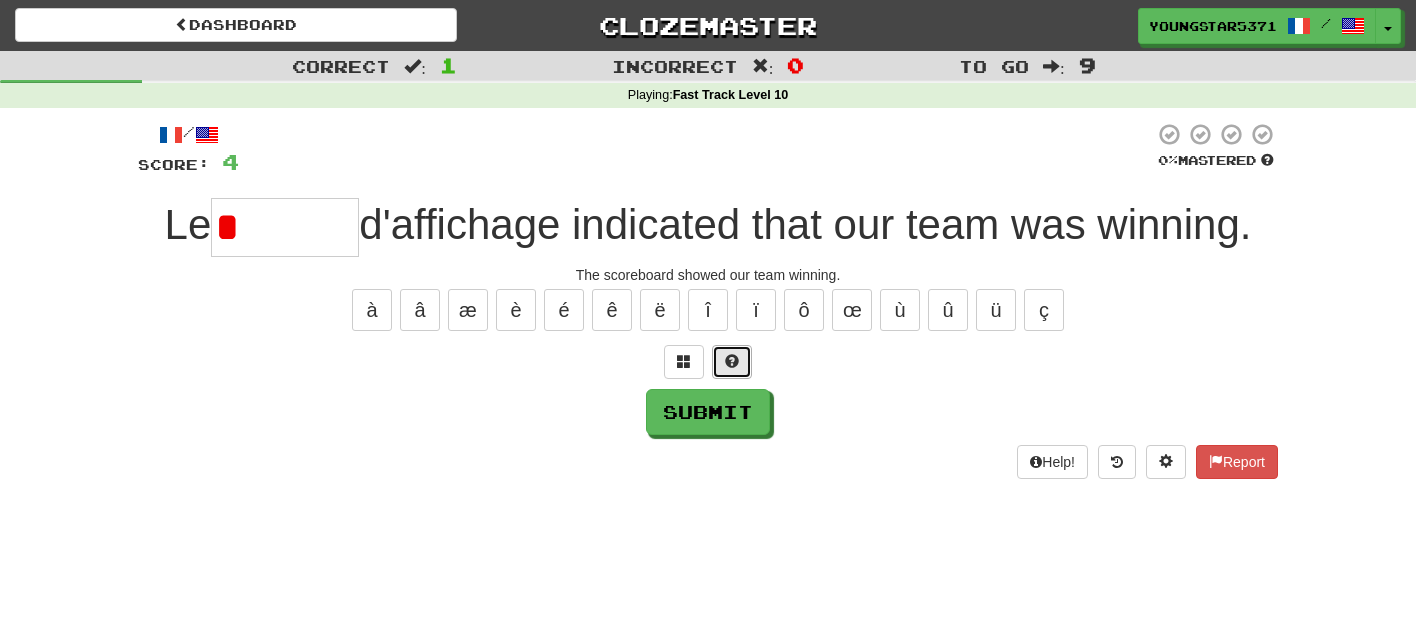 click at bounding box center (732, 361) 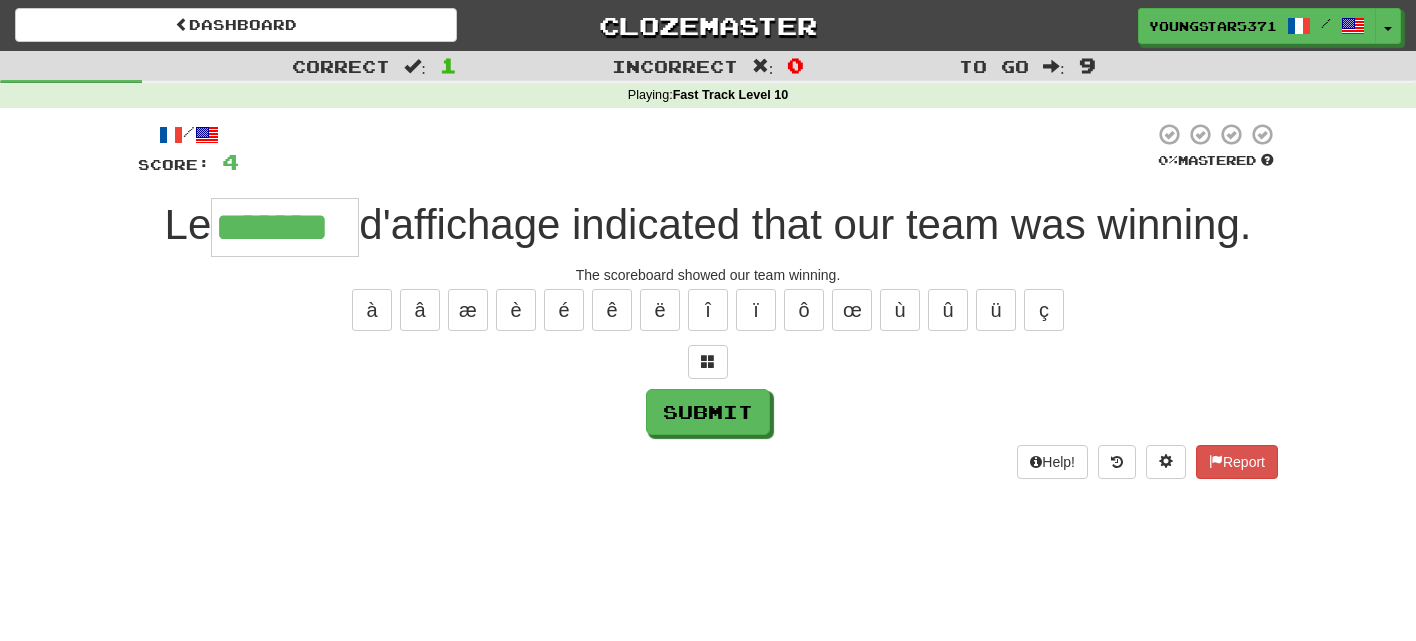 type on "*******" 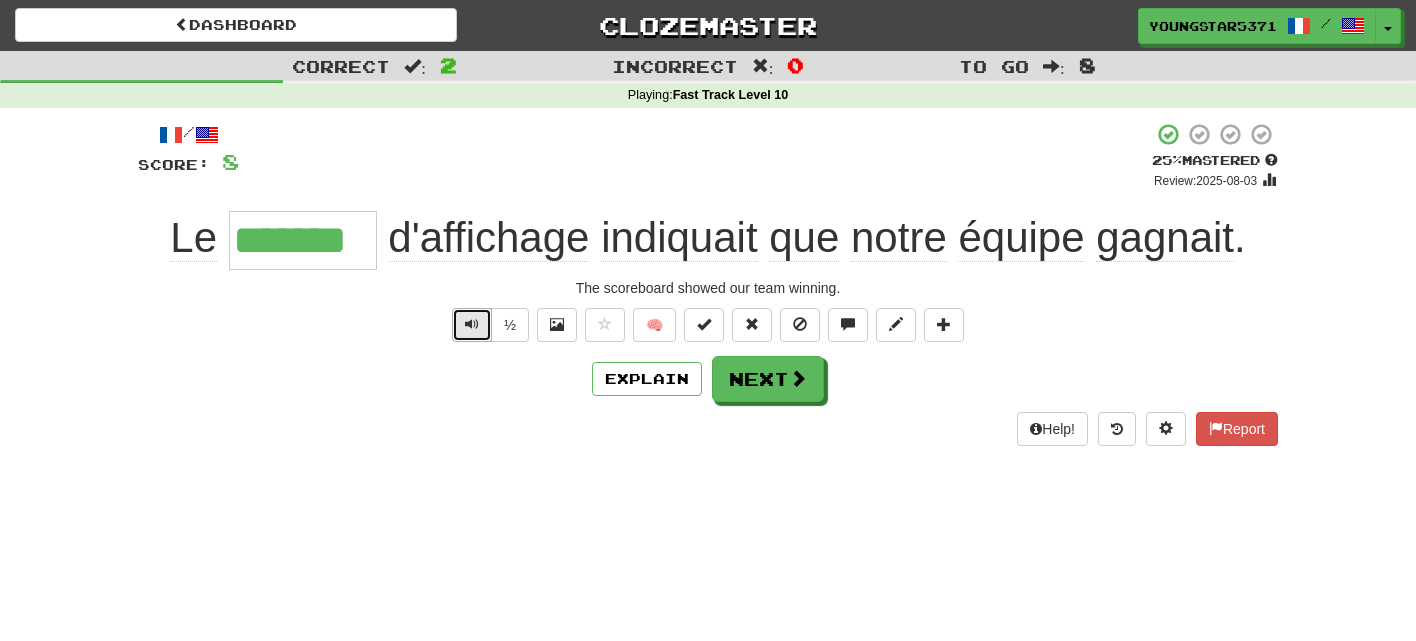 click at bounding box center [472, 325] 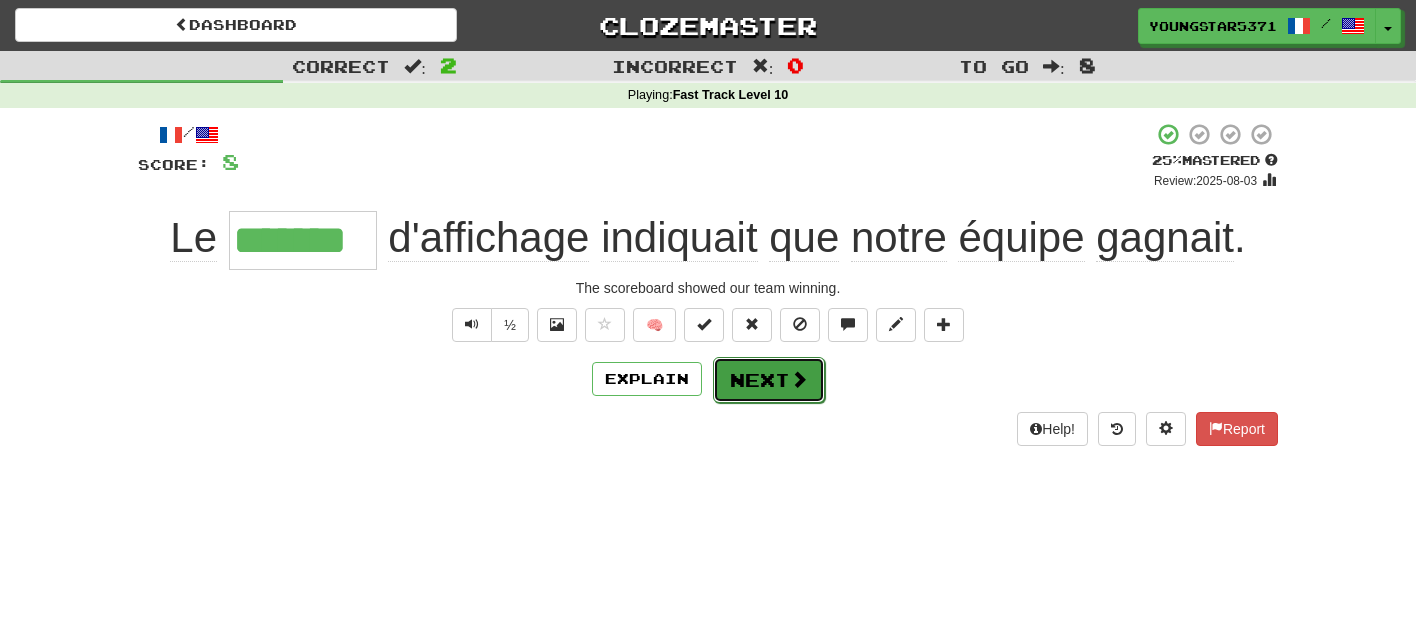 click on "Next" at bounding box center [769, 380] 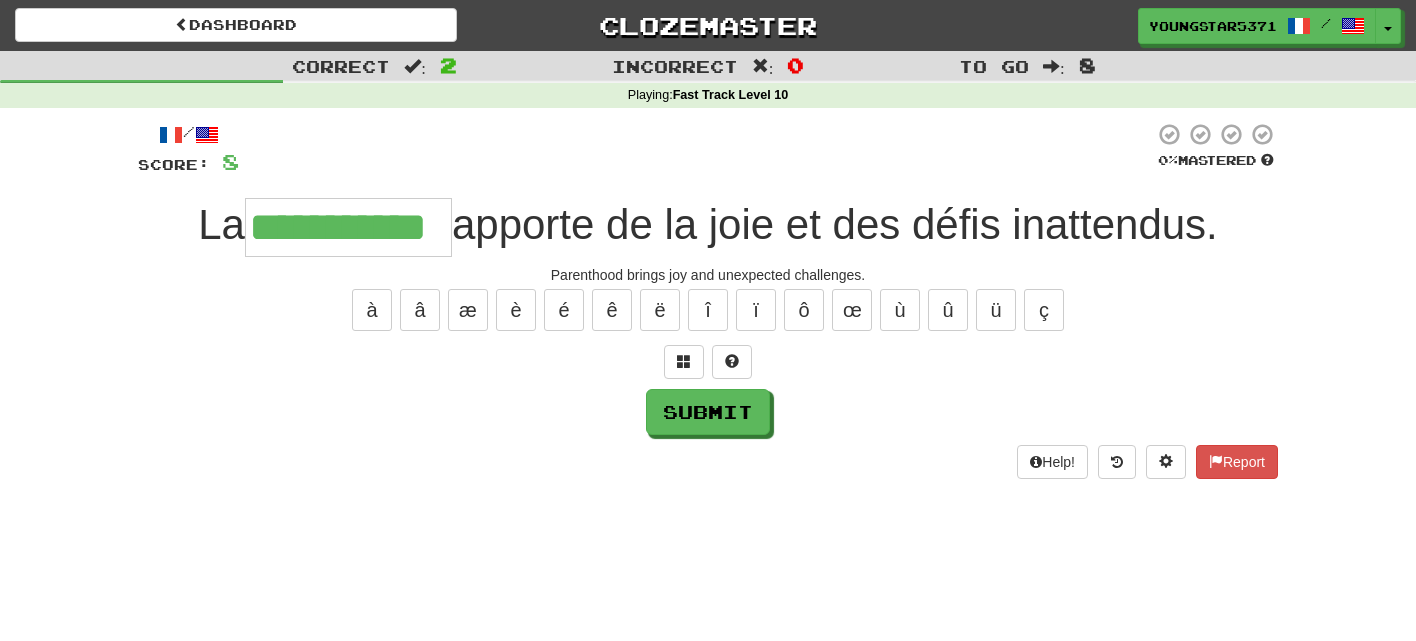 type on "**********" 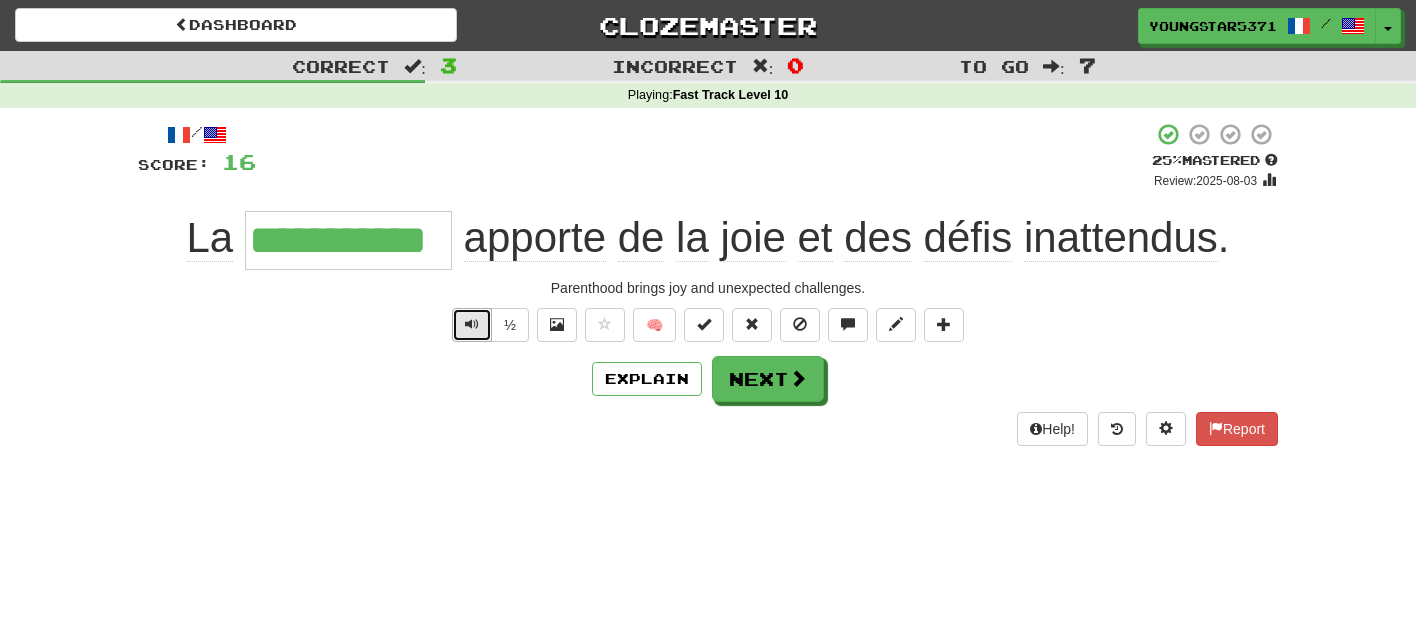 click at bounding box center (472, 325) 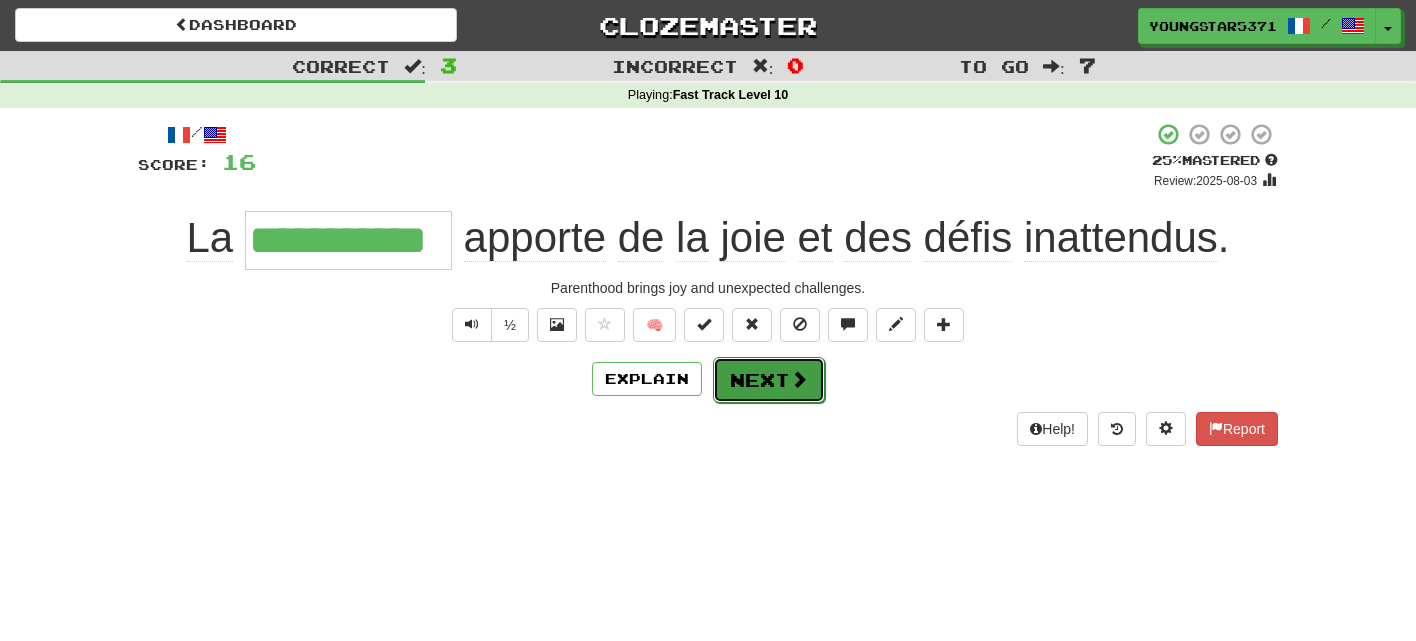 click on "Next" at bounding box center (769, 380) 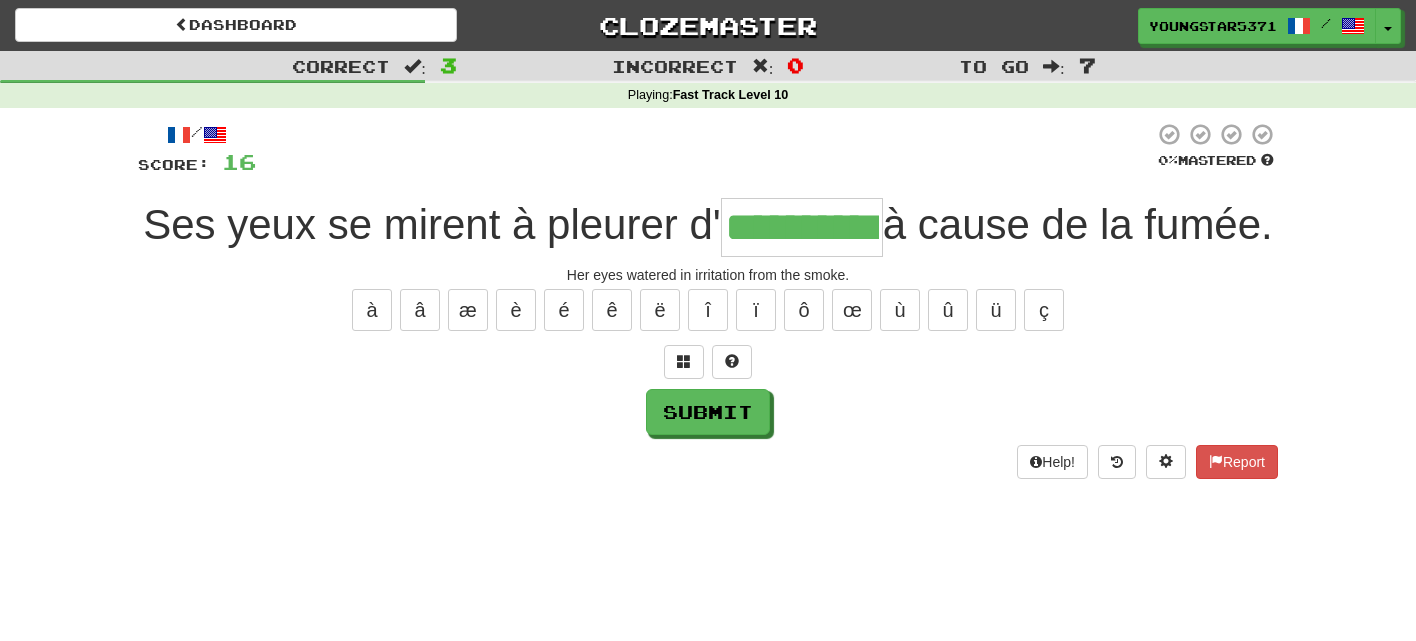 type on "**********" 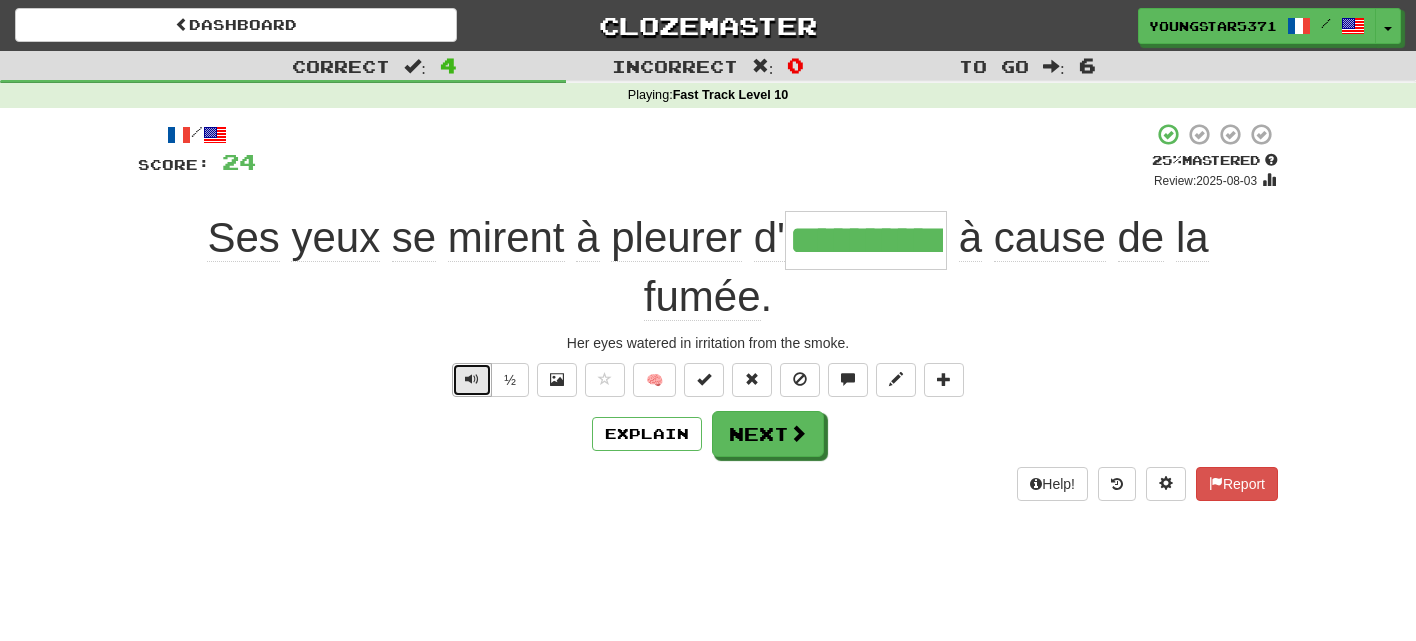 click at bounding box center [472, 380] 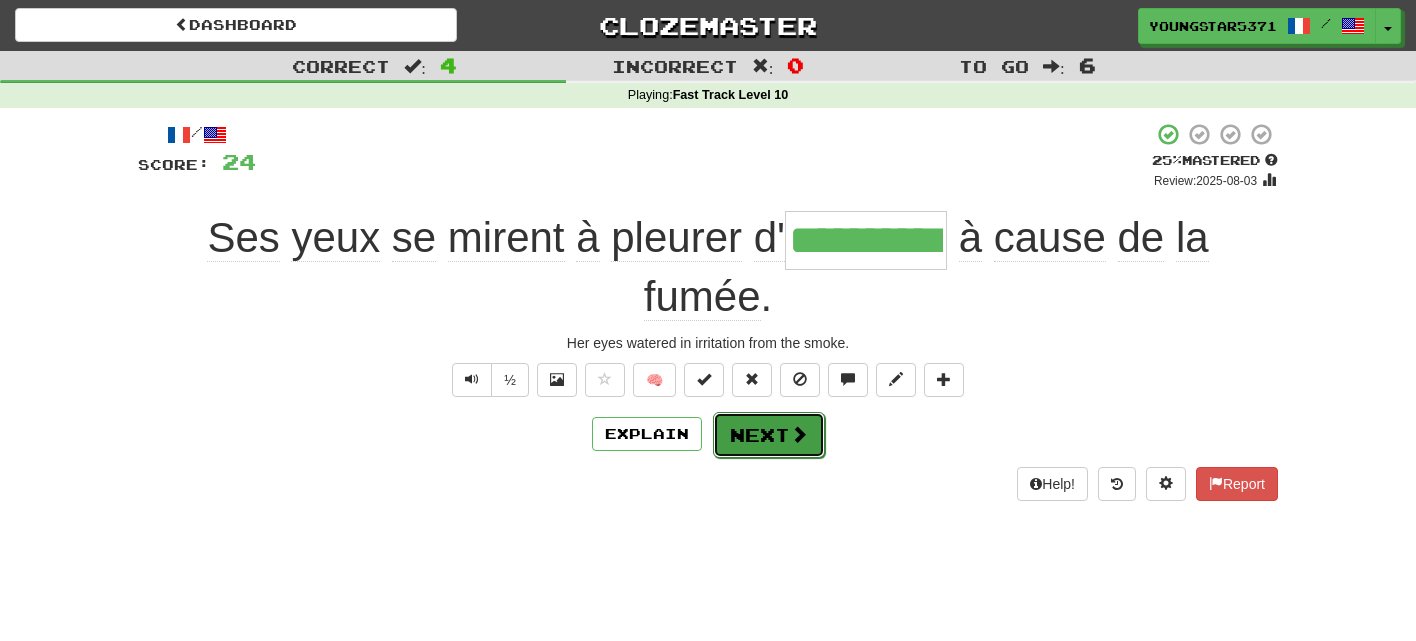 click on "Next" at bounding box center [769, 435] 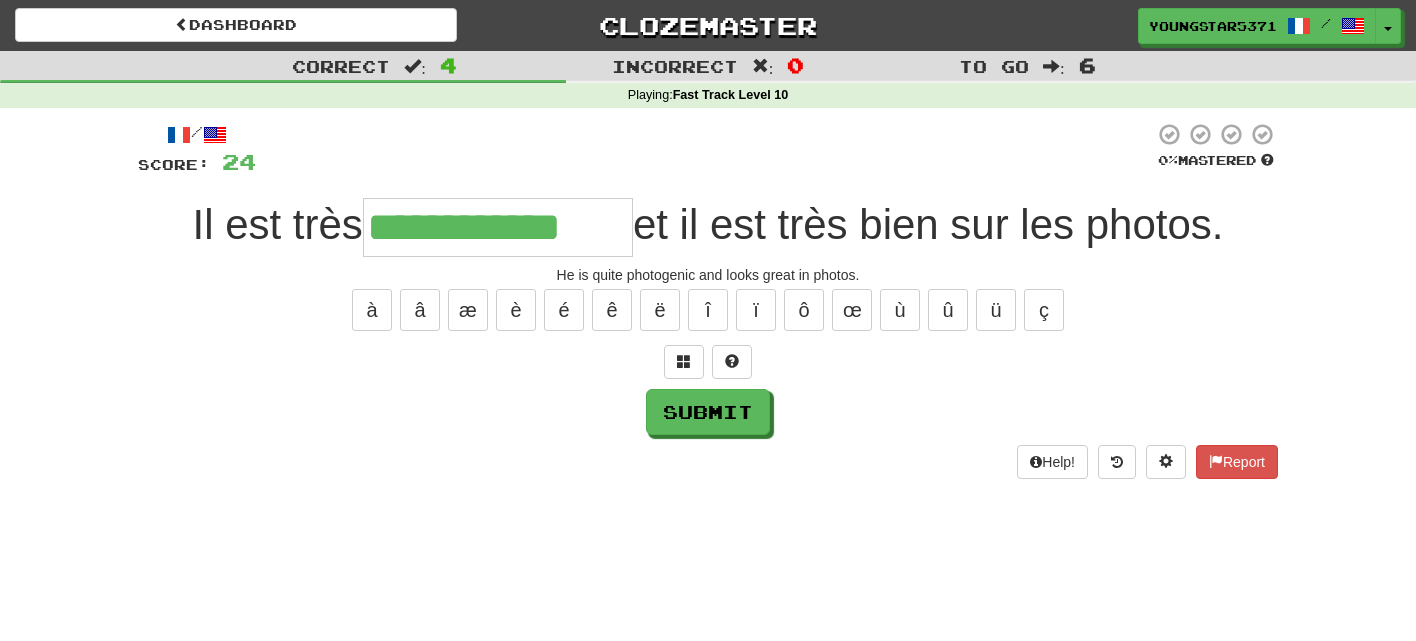 type on "**********" 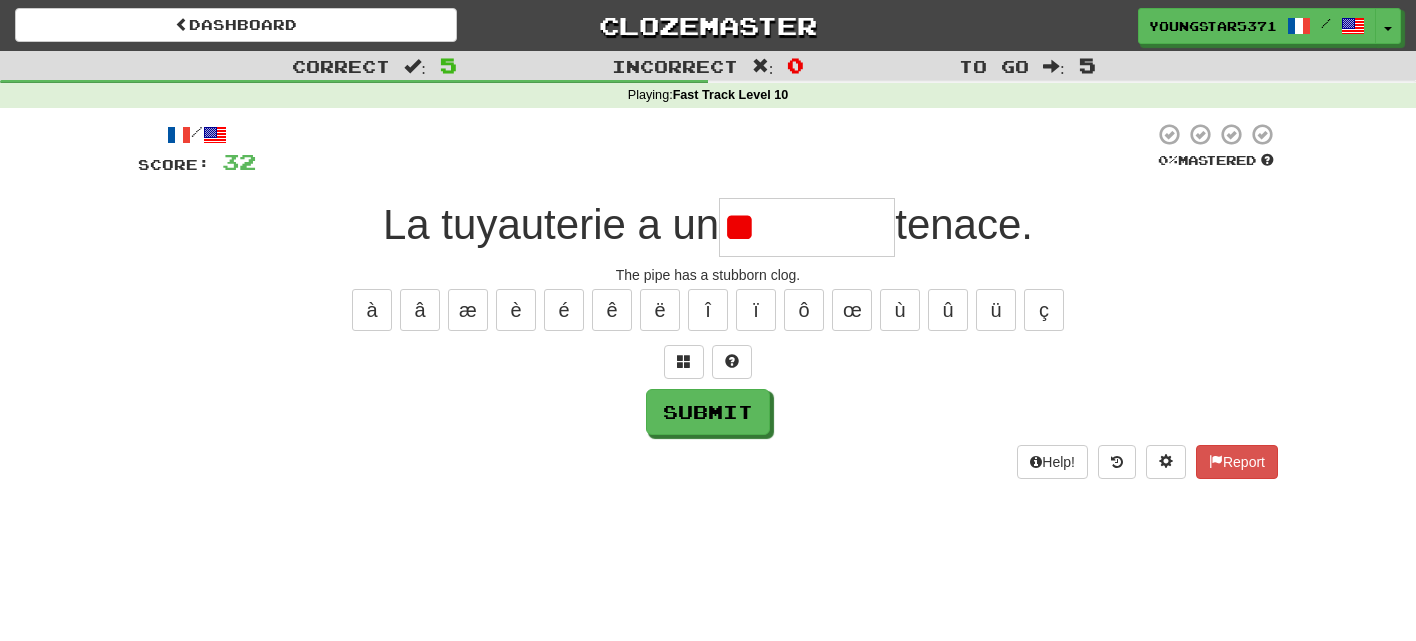 type on "*" 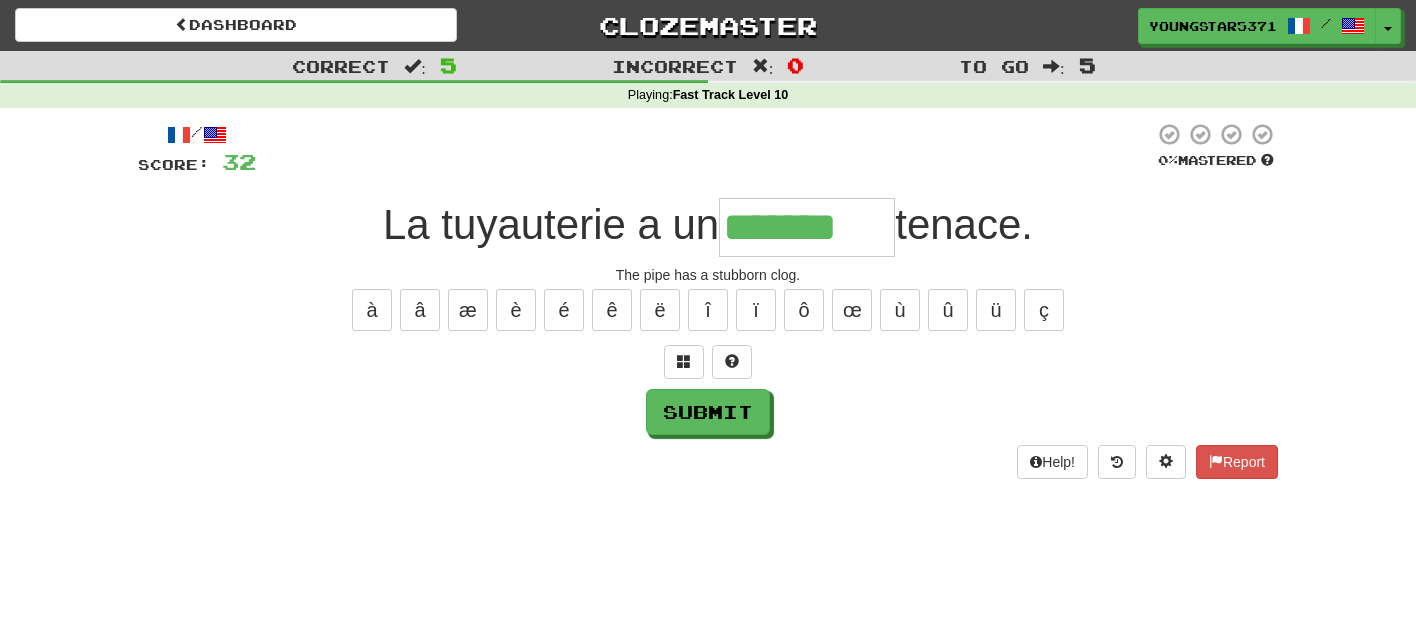 type on "*******" 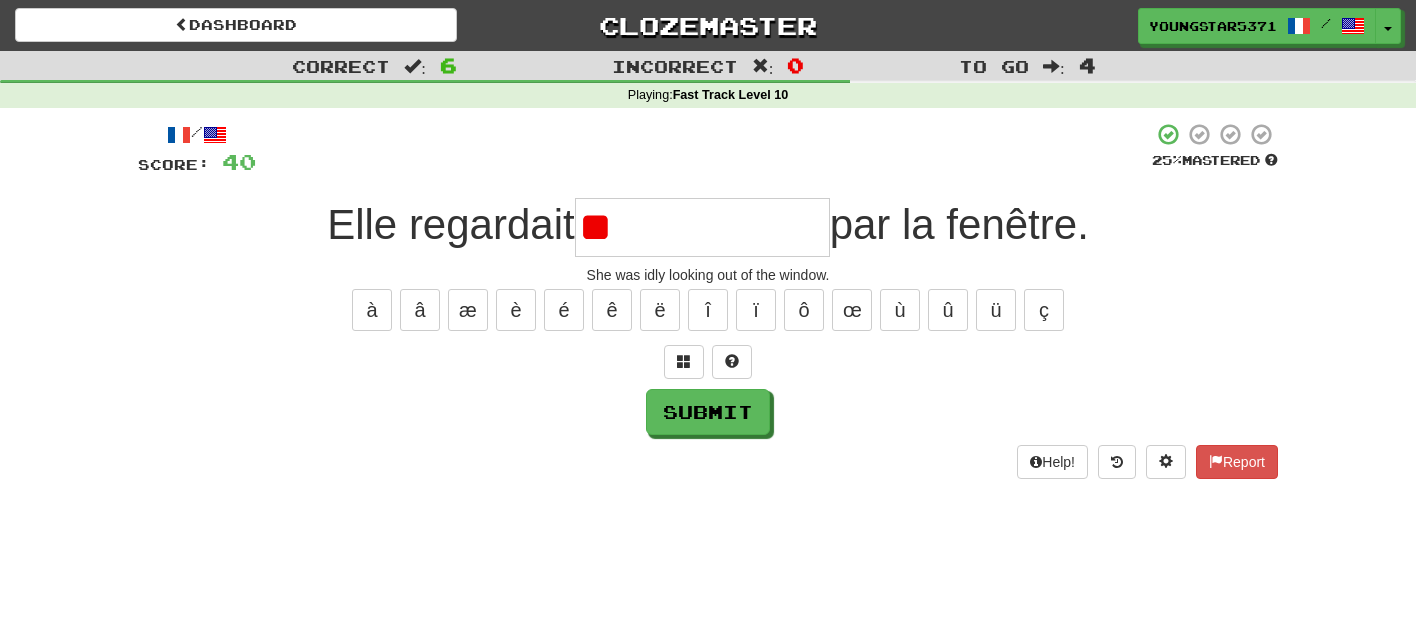 type on "*" 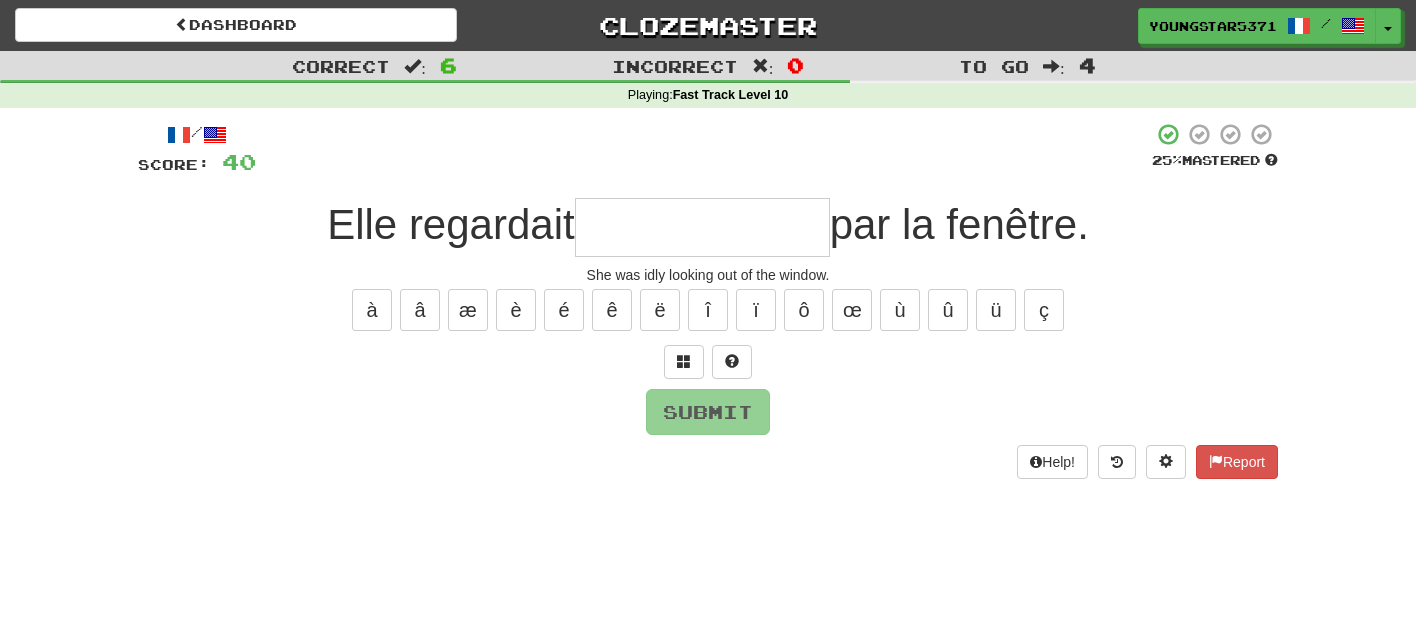 type on "*" 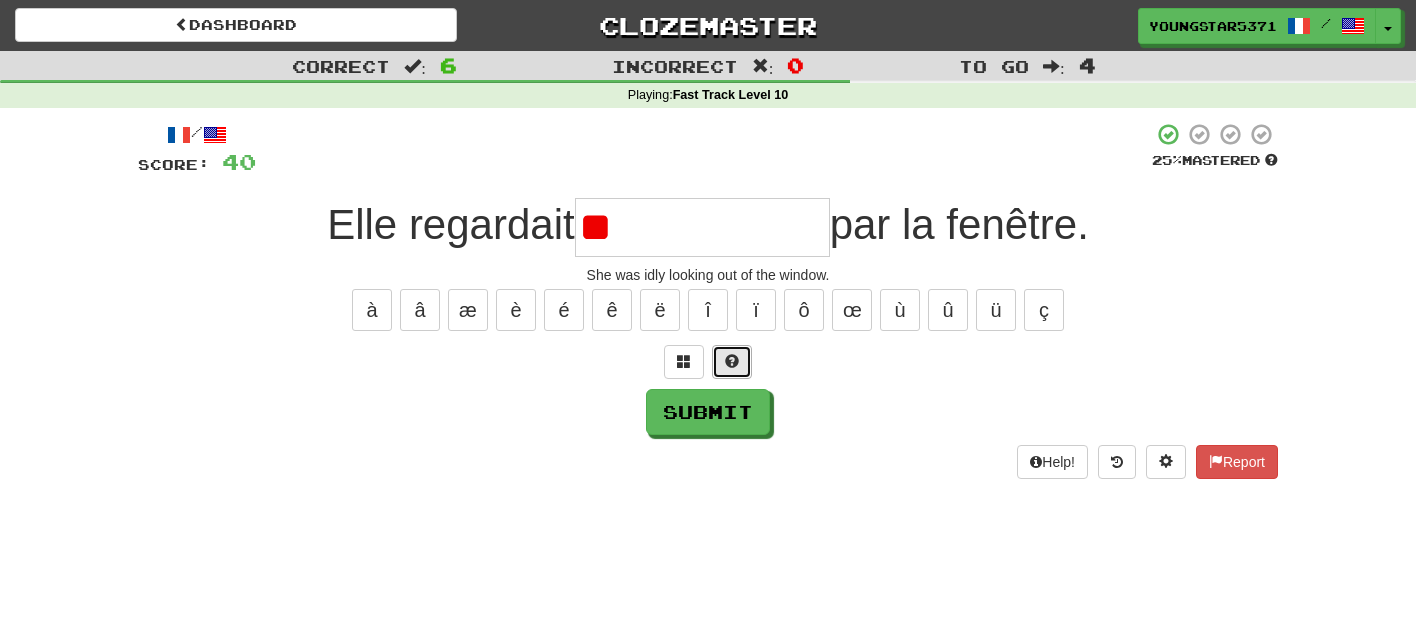 click at bounding box center [732, 362] 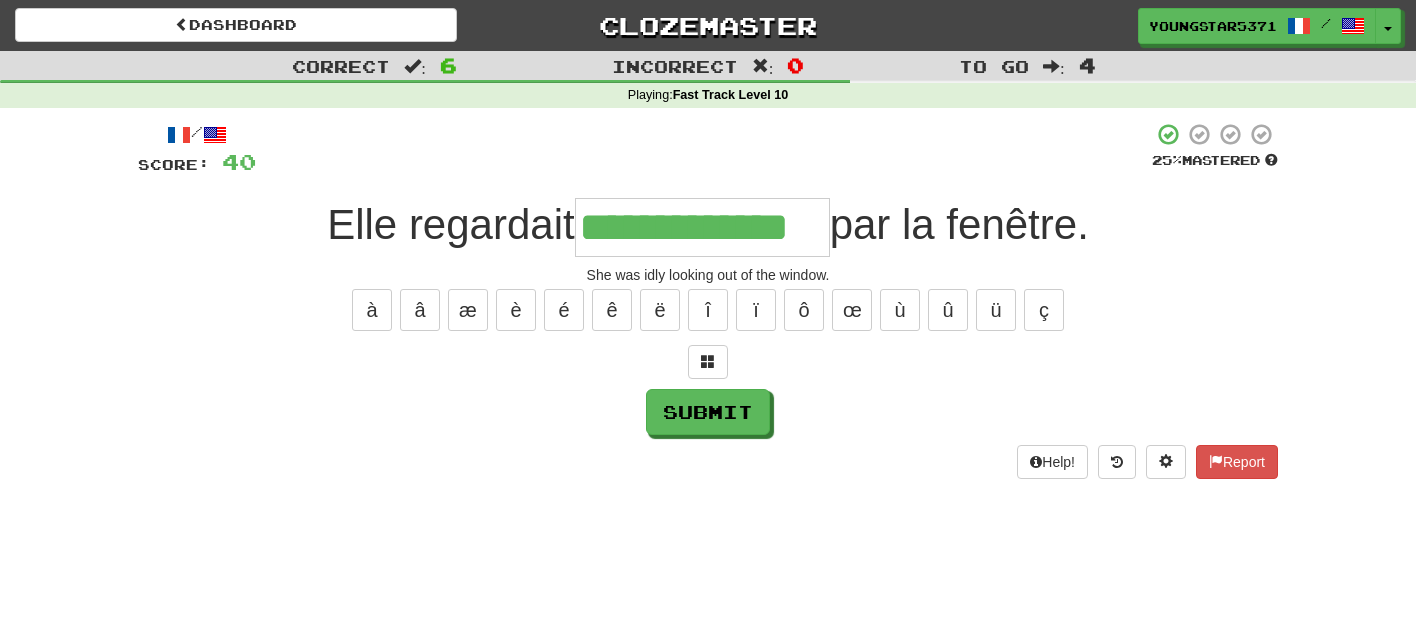 type on "**********" 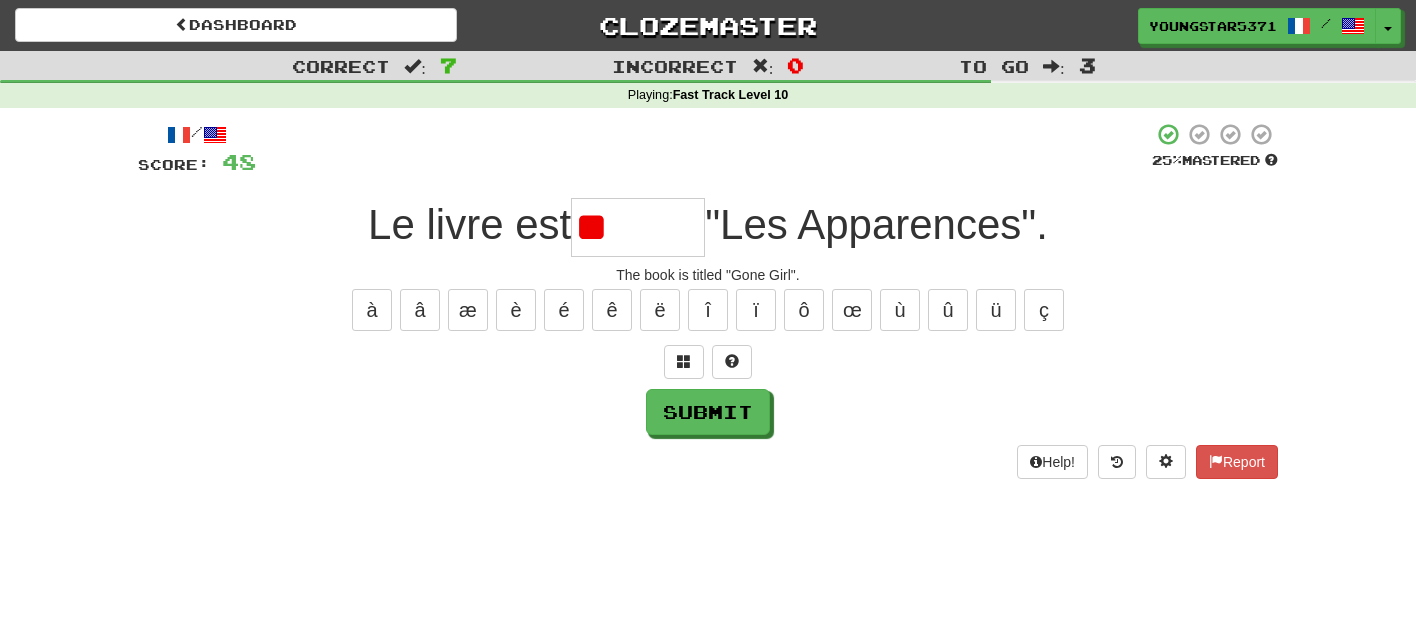 type on "*" 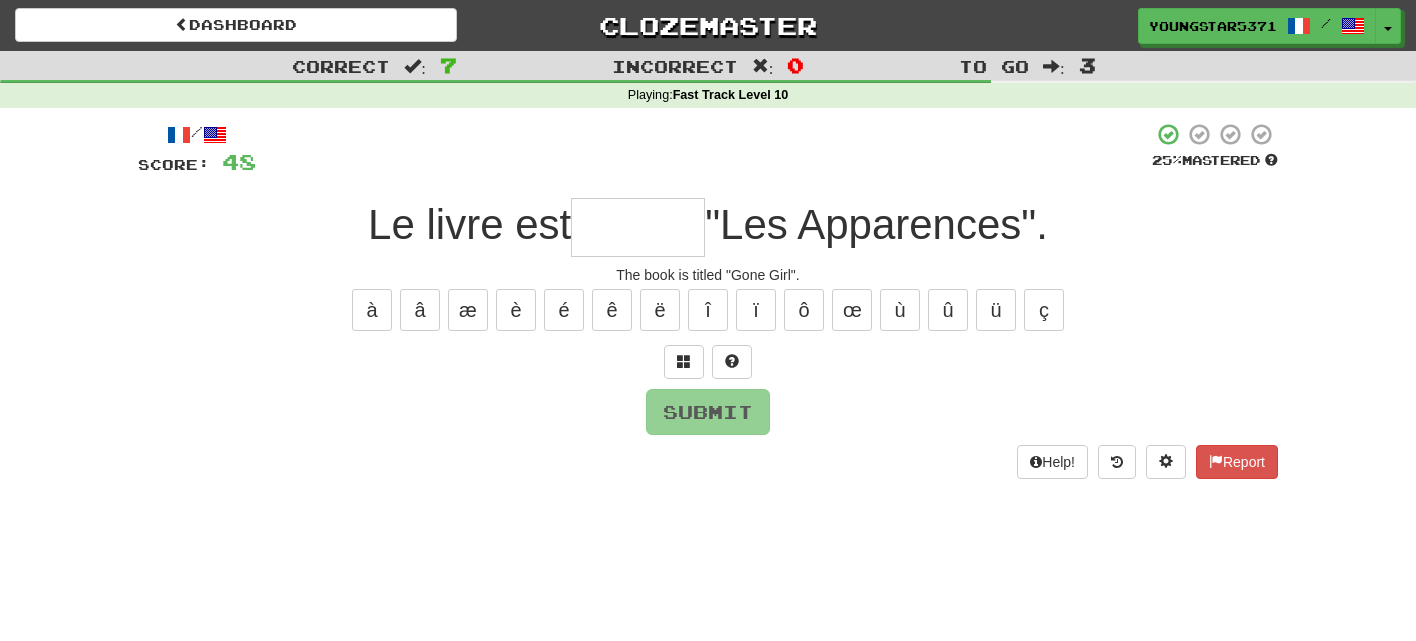 type on "*" 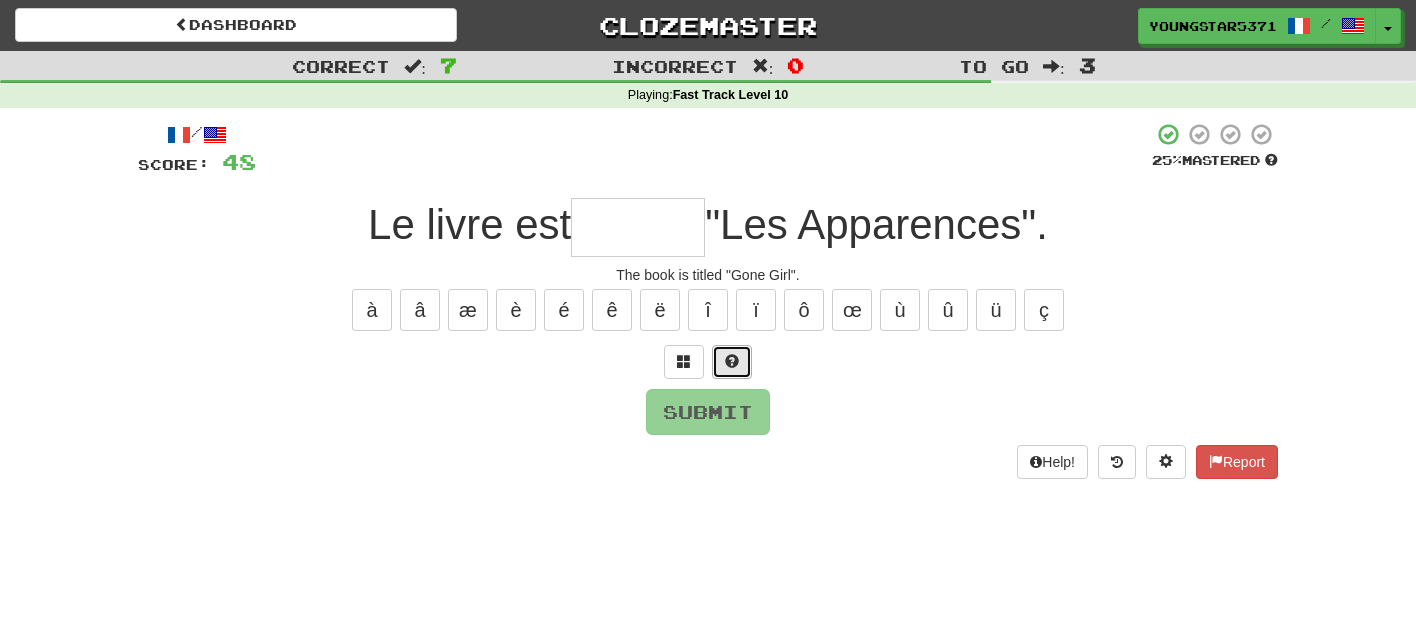 click at bounding box center (732, 361) 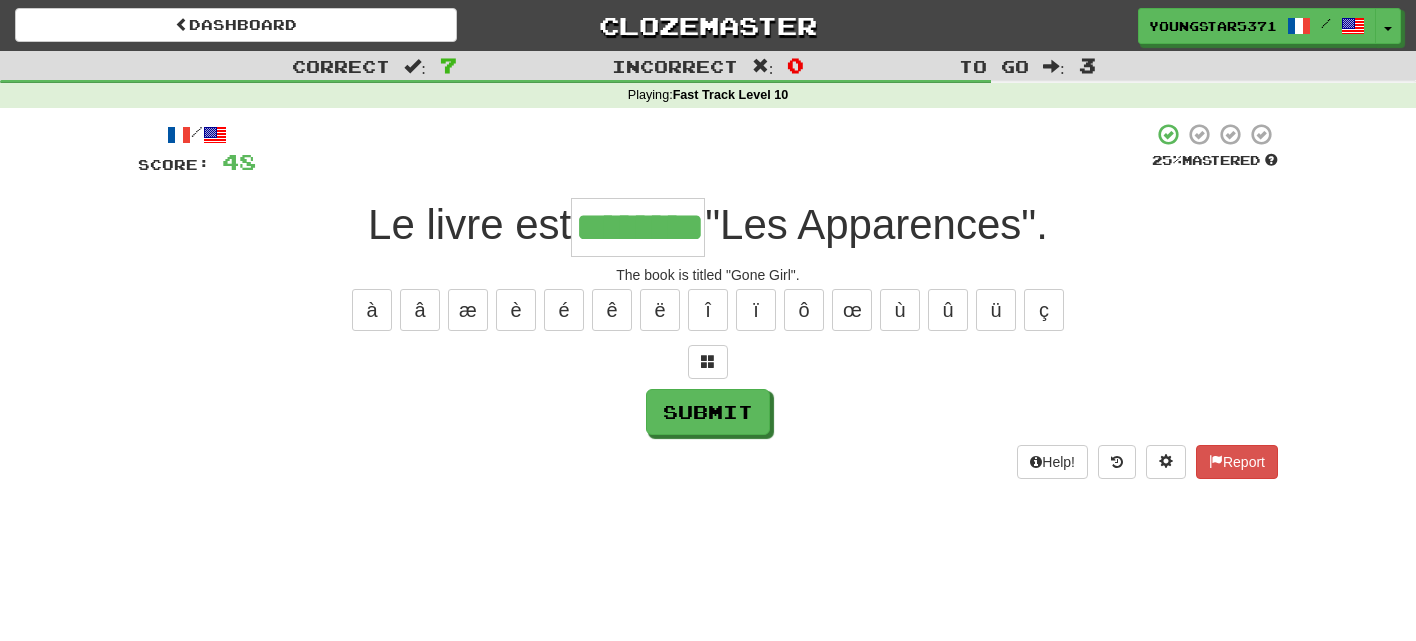 type on "********" 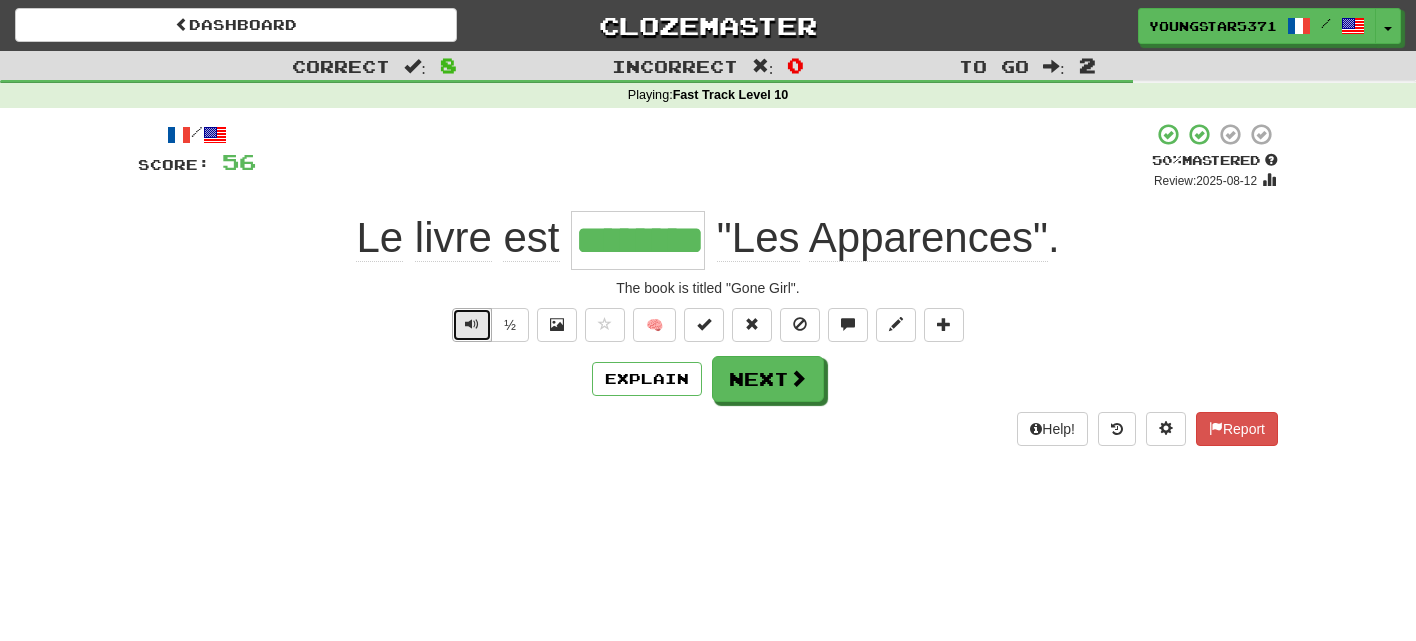 click at bounding box center [472, 324] 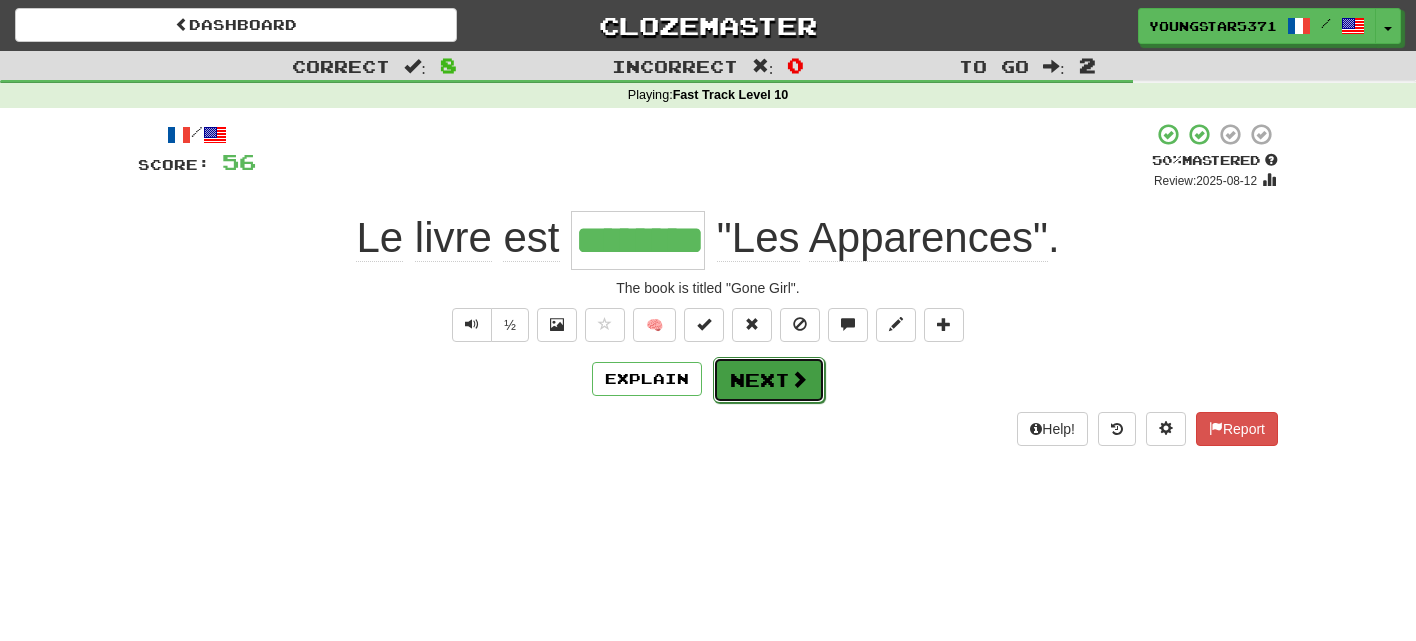 click on "Next" at bounding box center [769, 380] 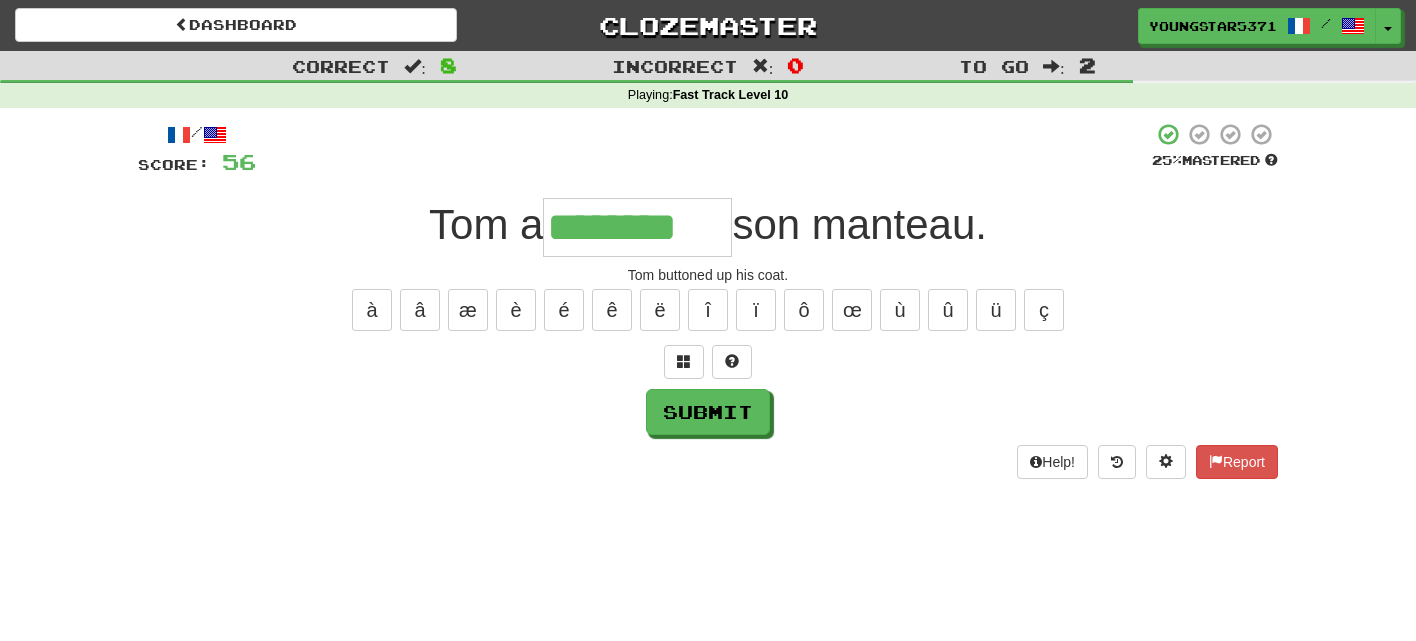 type on "********" 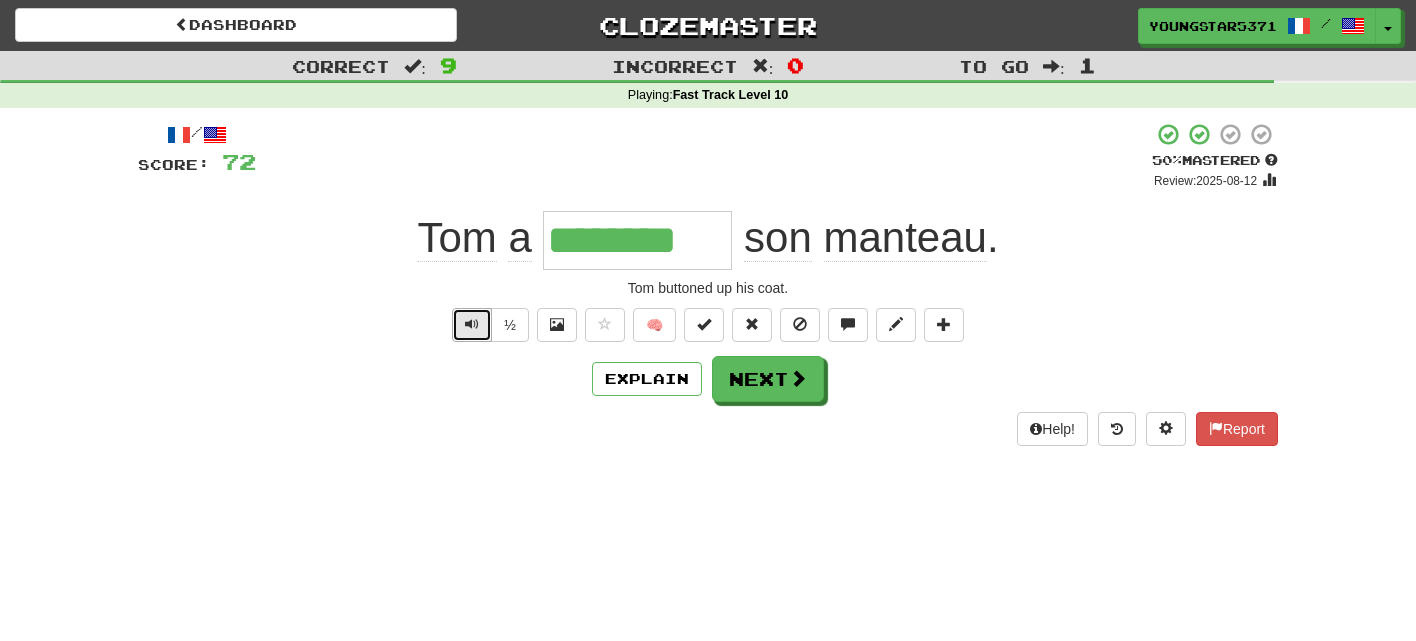 click at bounding box center (472, 324) 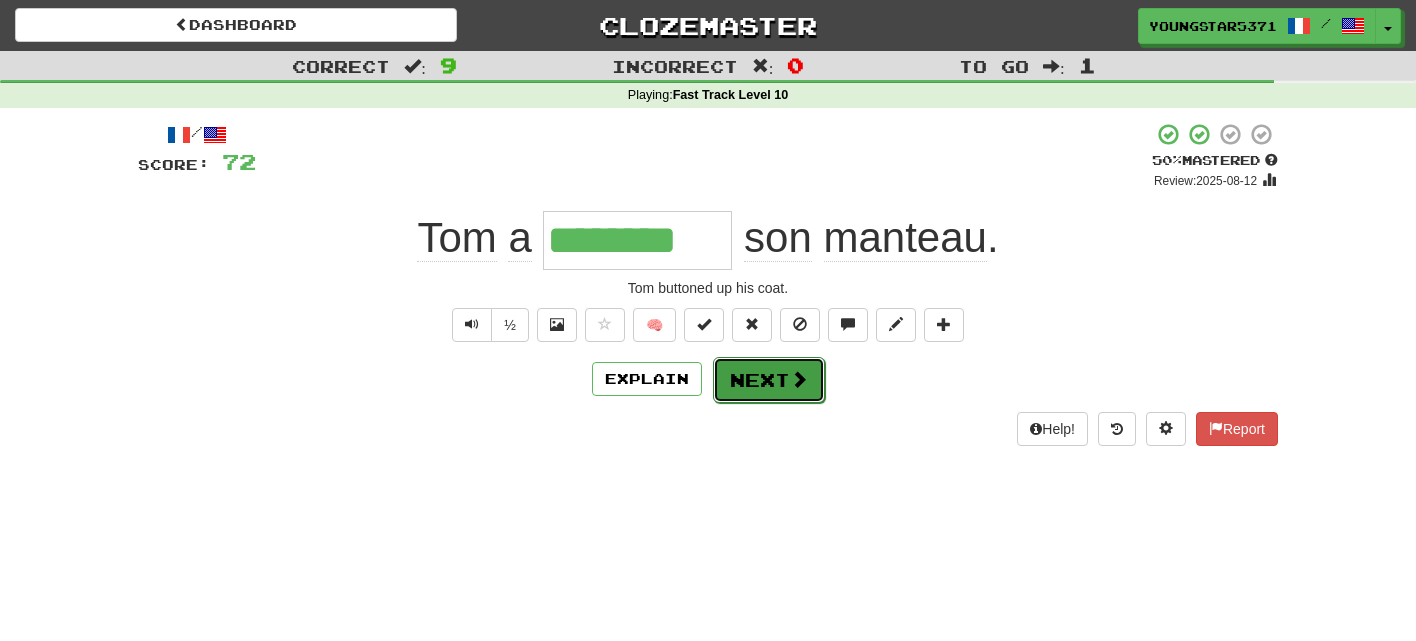 click at bounding box center (799, 379) 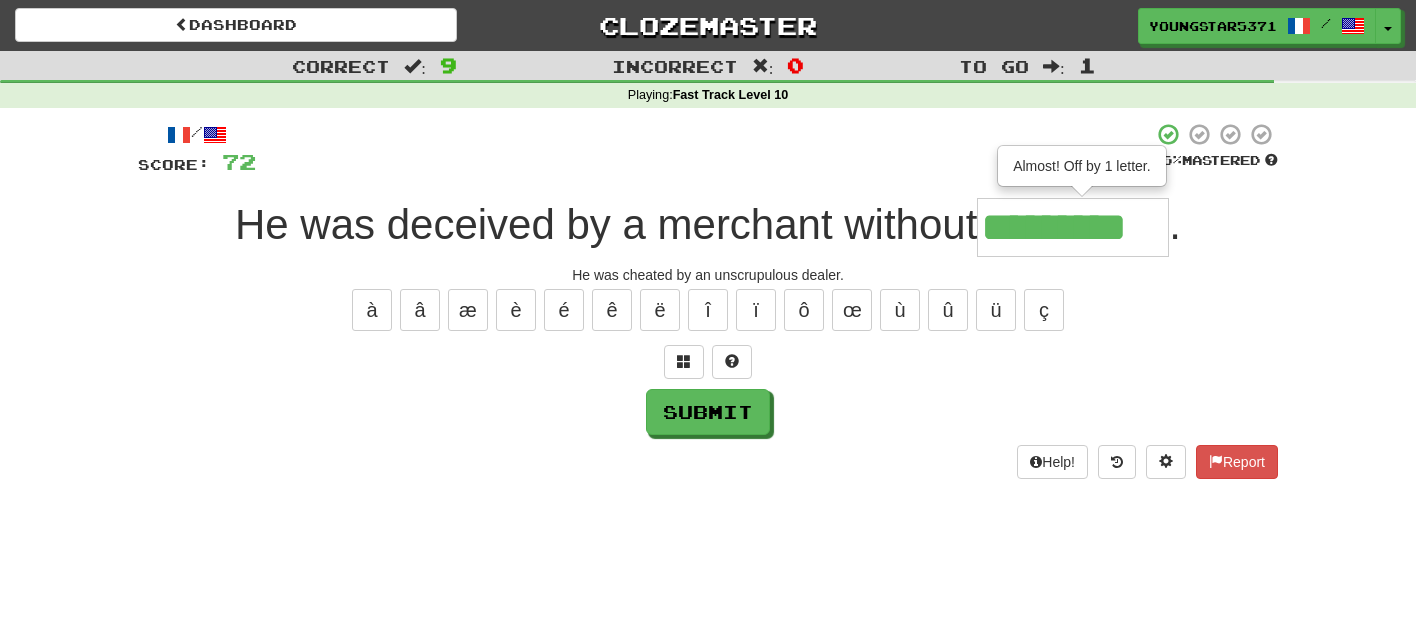 type on "*********" 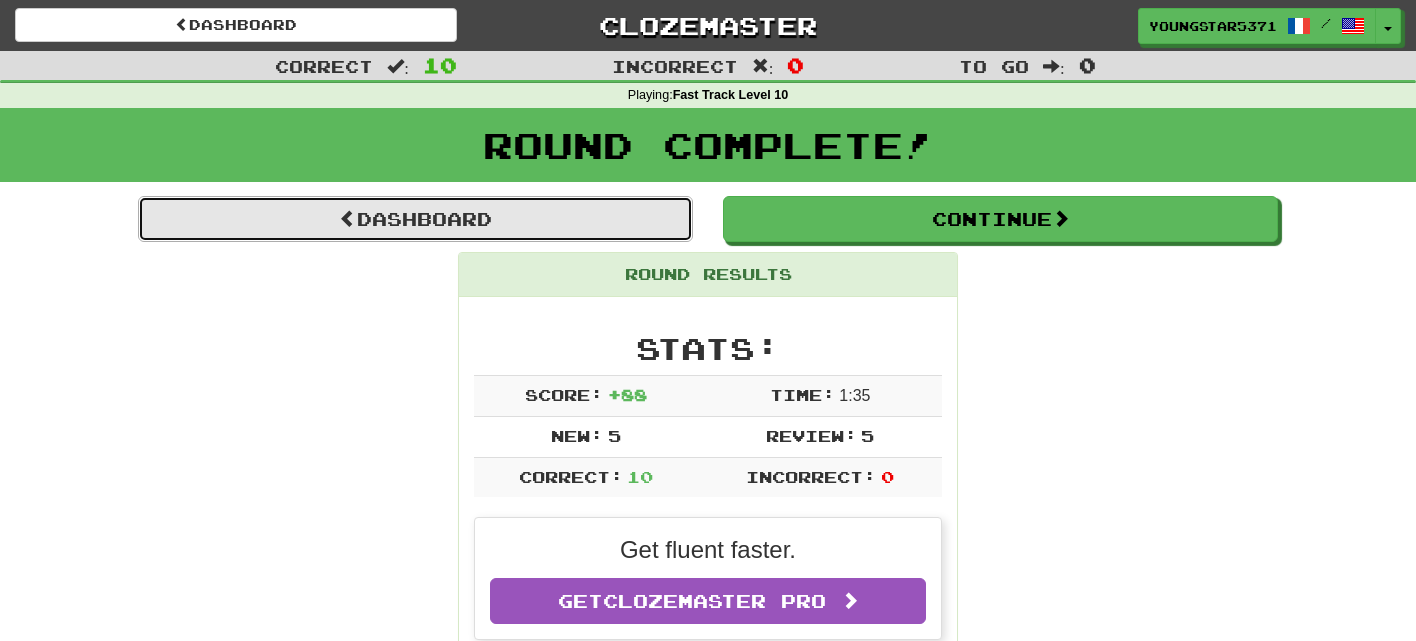 click on "Dashboard" at bounding box center [415, 219] 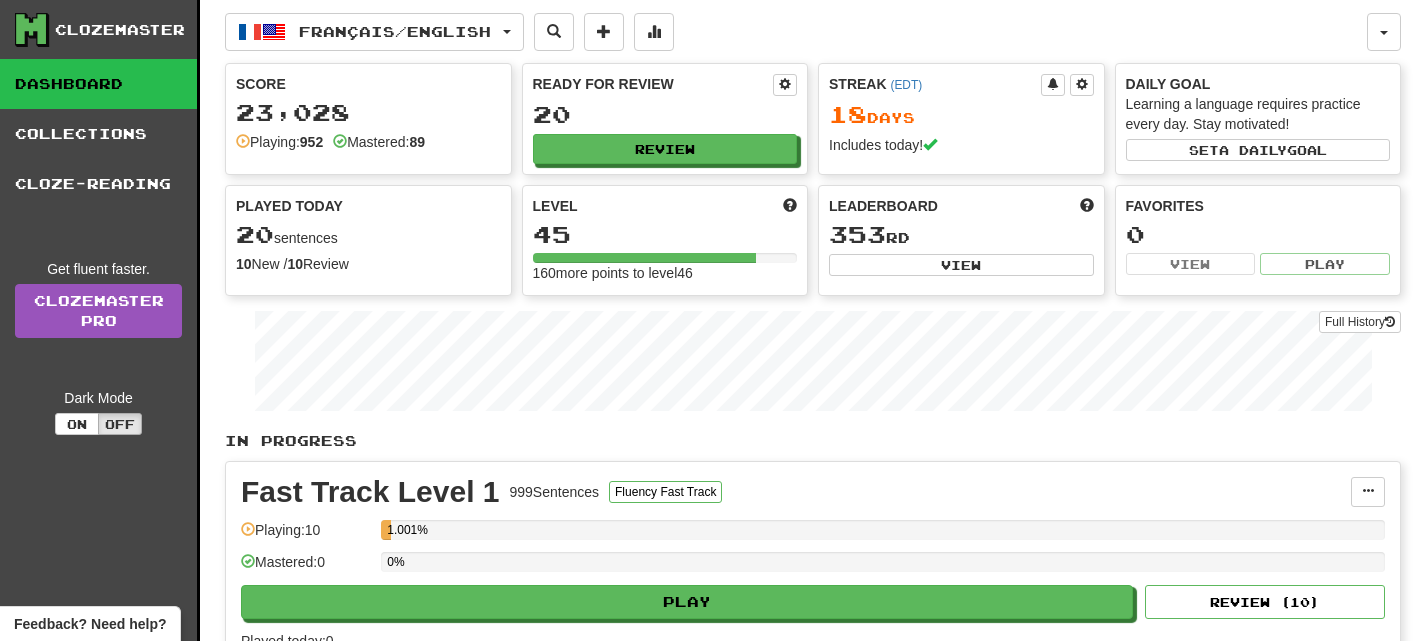 scroll, scrollTop: 0, scrollLeft: 0, axis: both 